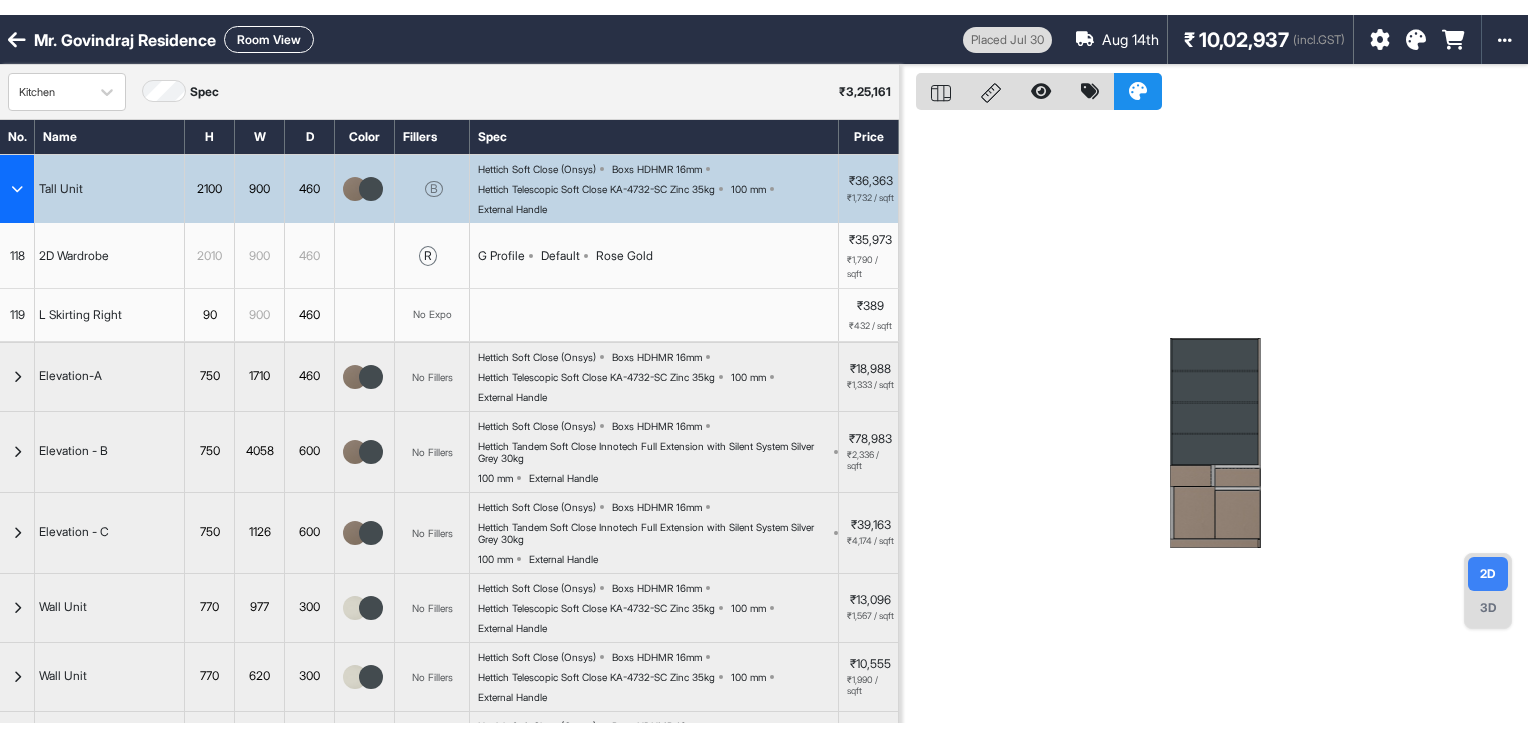scroll, scrollTop: 0, scrollLeft: 0, axis: both 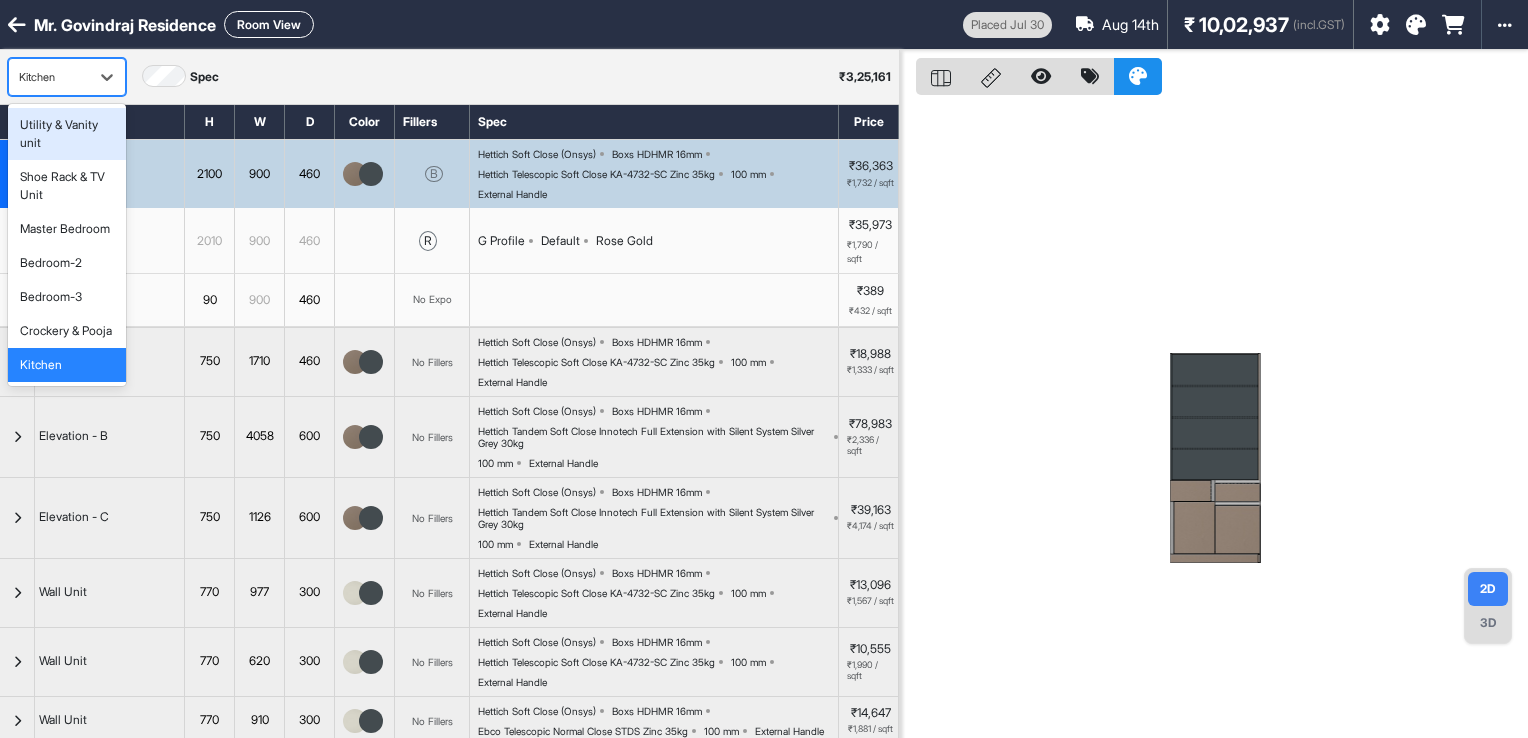 click on "Kitchen" at bounding box center [49, 77] 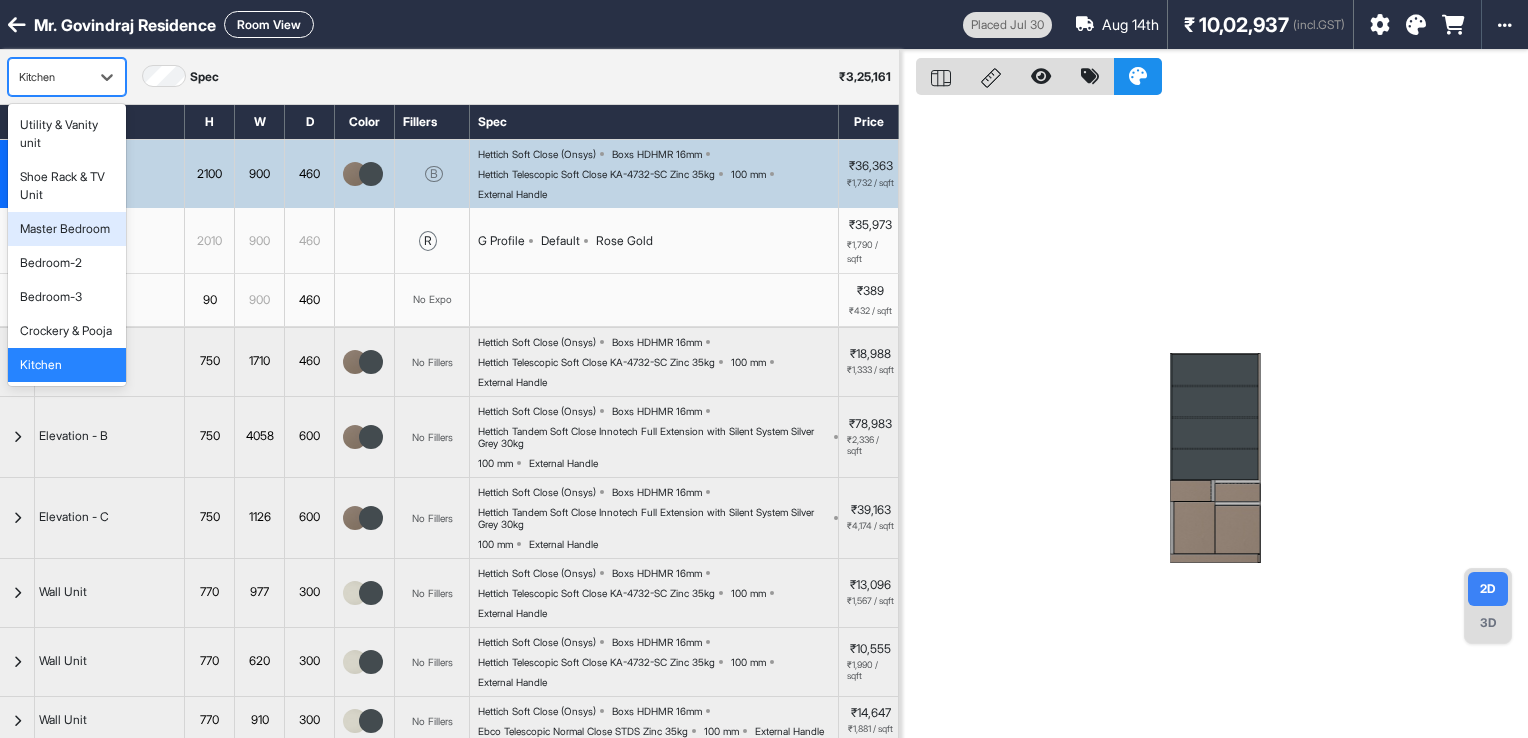 click on "Master Bedroom" at bounding box center [65, 229] 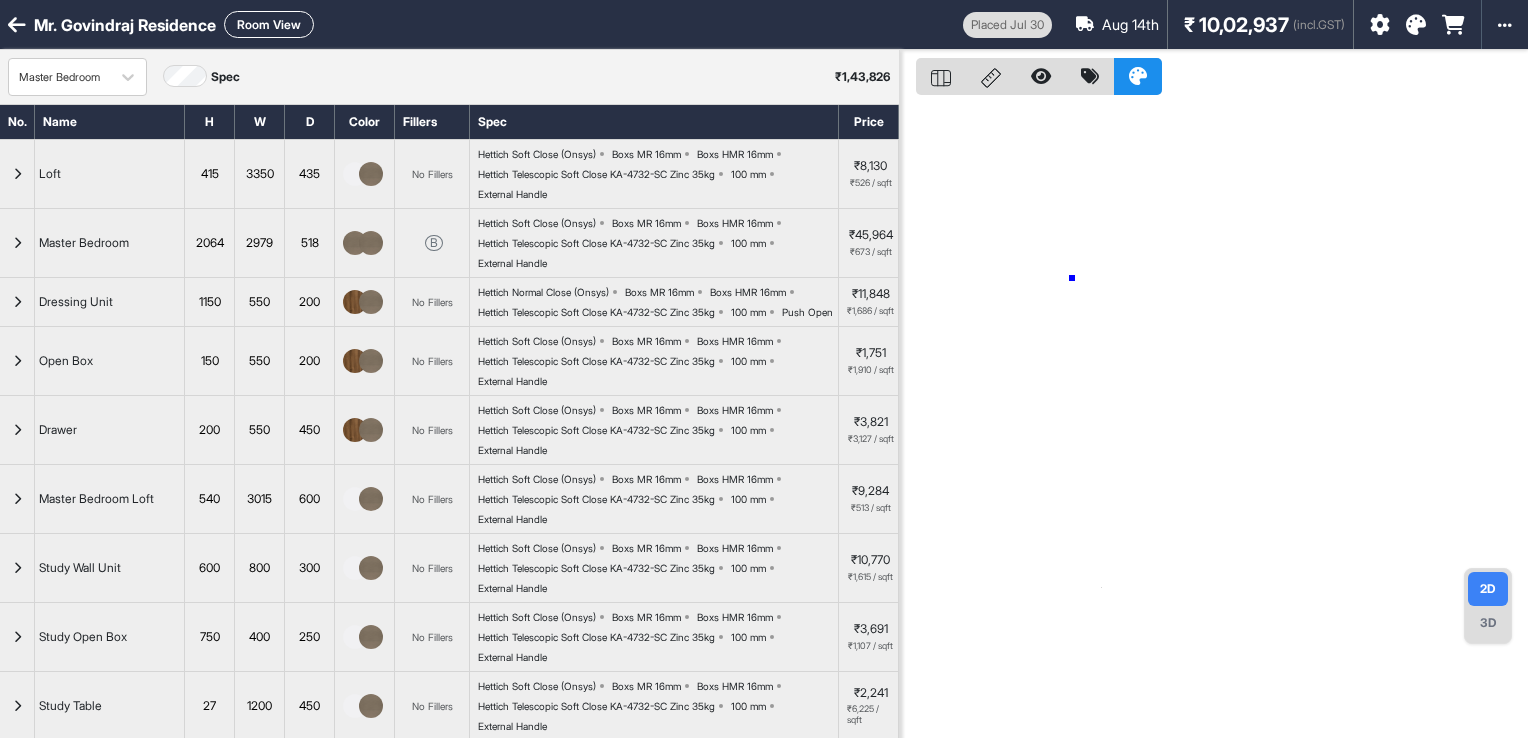 drag, startPoint x: 1072, startPoint y: 278, endPoint x: 1243, endPoint y: 378, distance: 198.09341 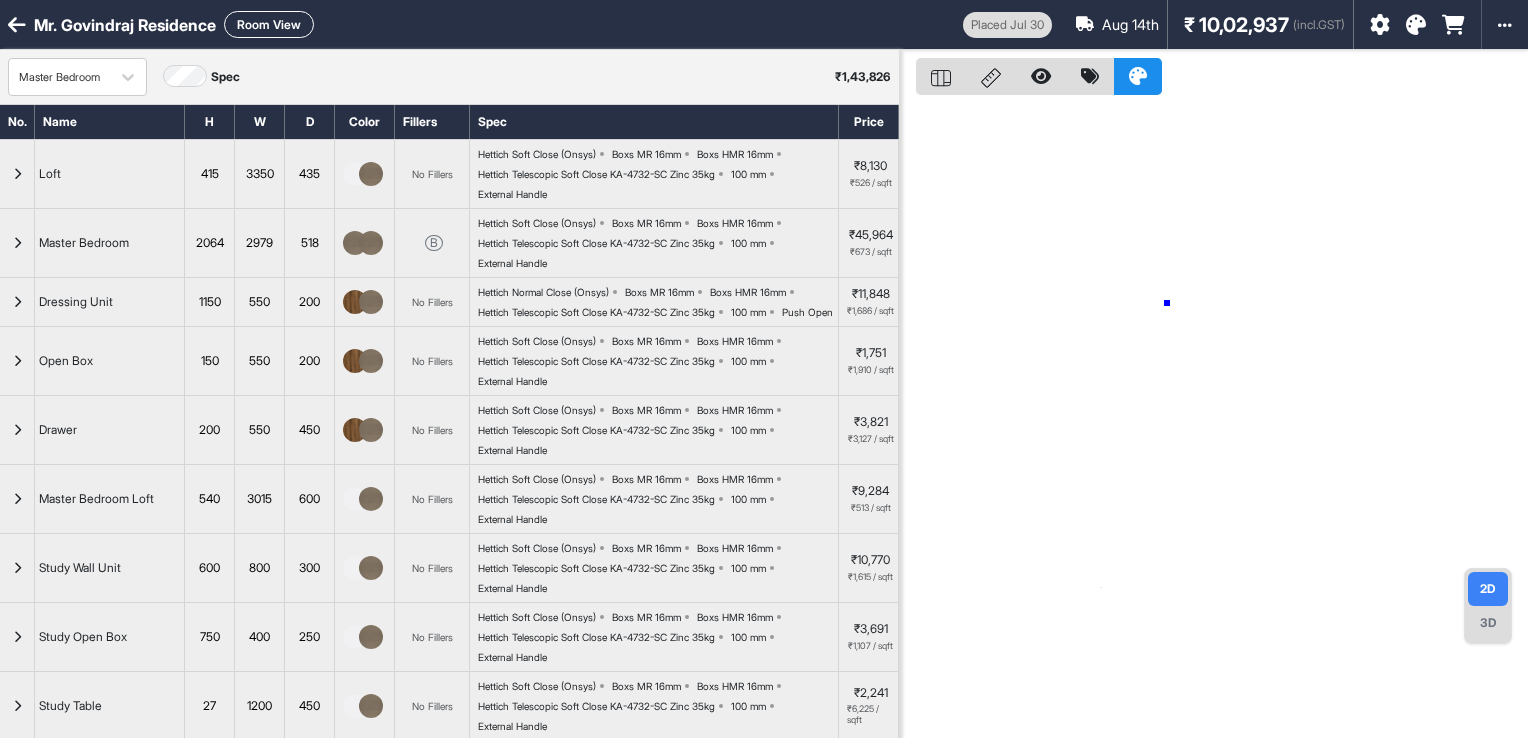 drag, startPoint x: 1167, startPoint y: 303, endPoint x: 1206, endPoint y: 418, distance: 121.433105 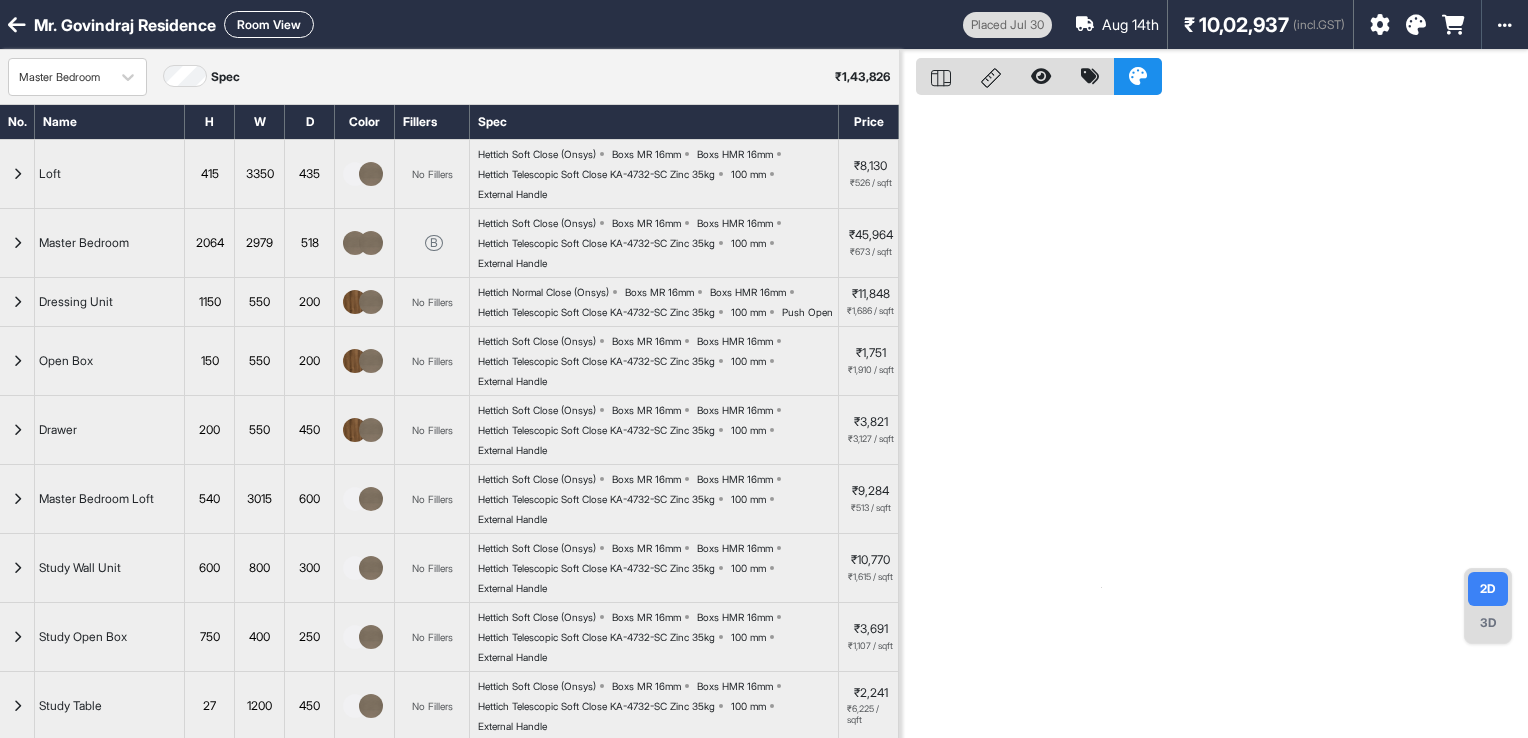 click at bounding box center [1214, 419] 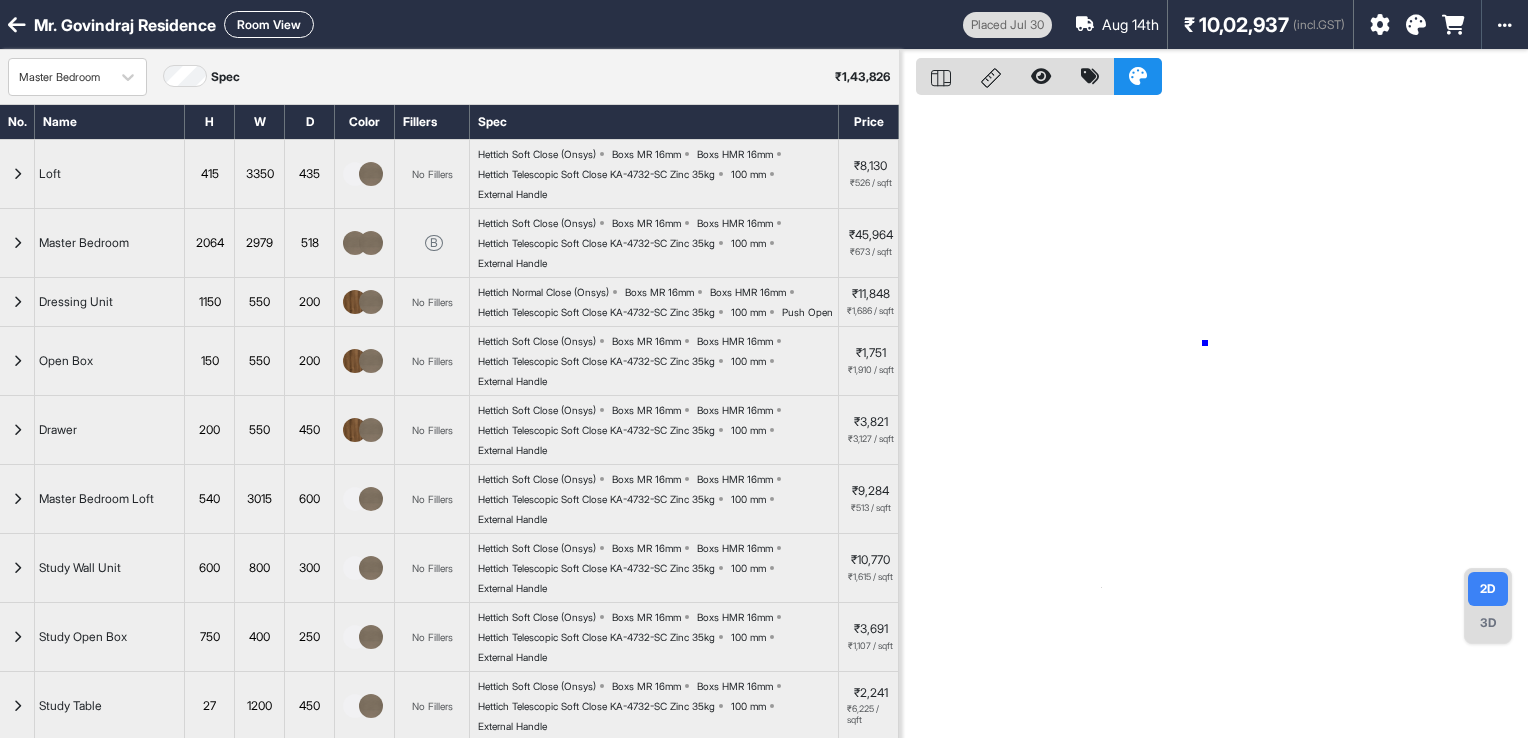 click at bounding box center [1214, 419] 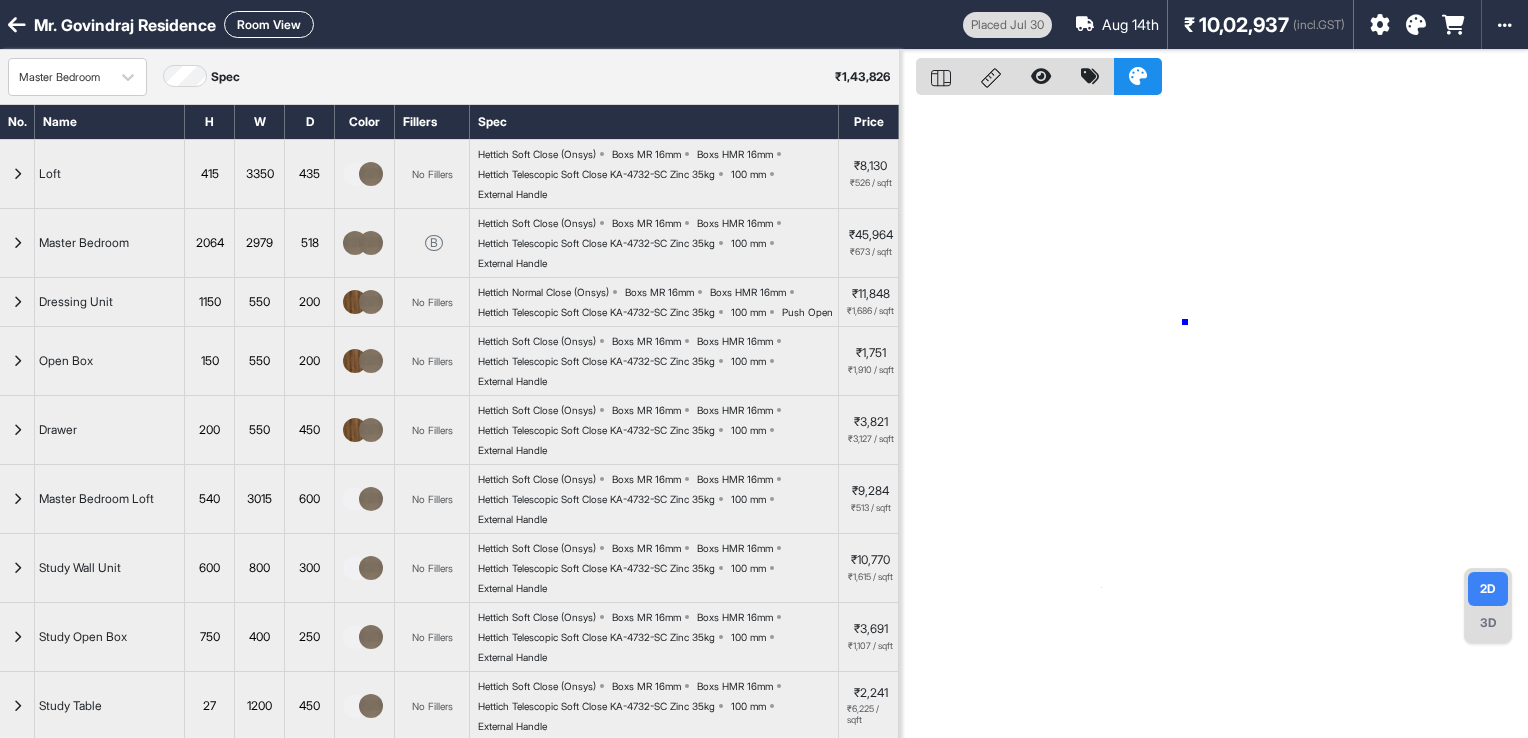 click at bounding box center (1214, 419) 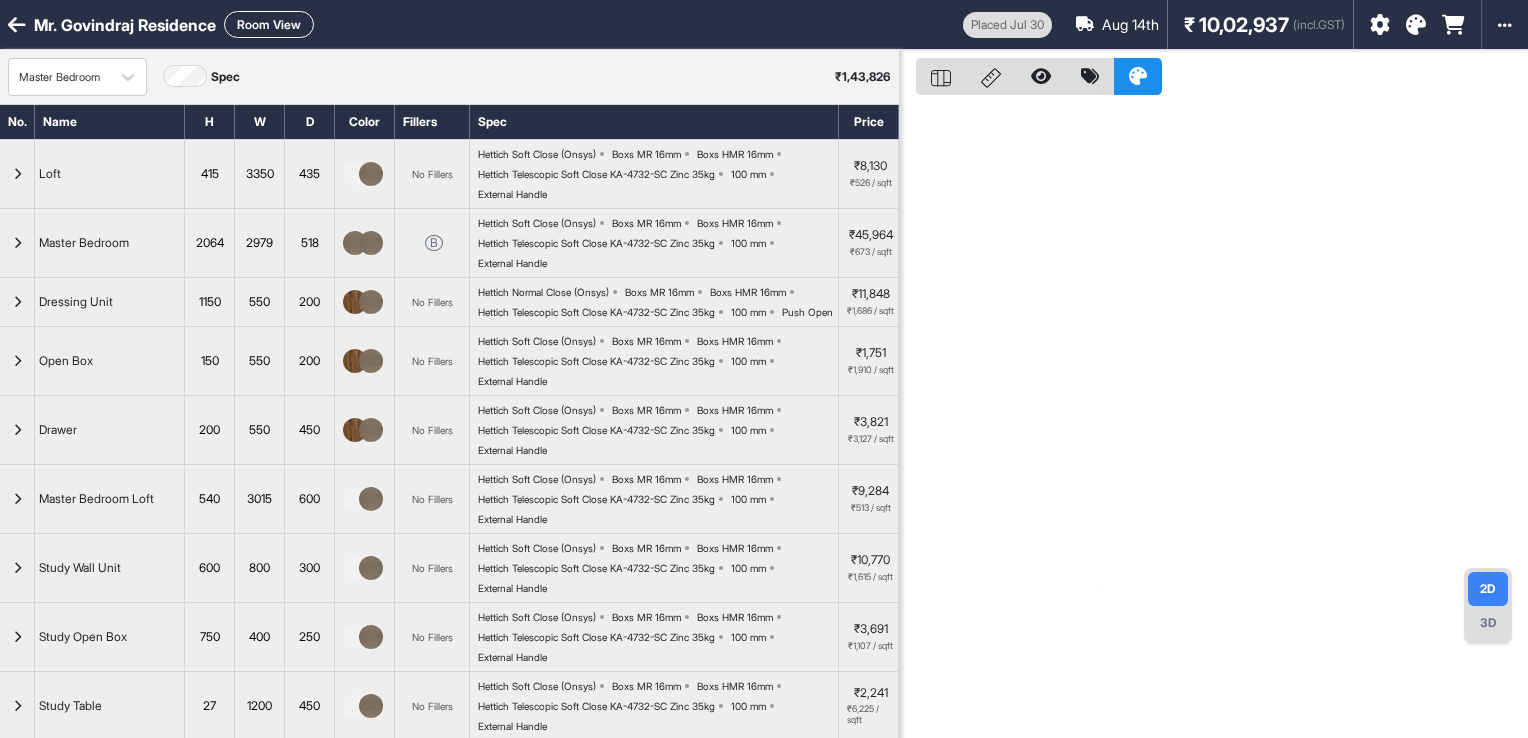 click at bounding box center [1214, 419] 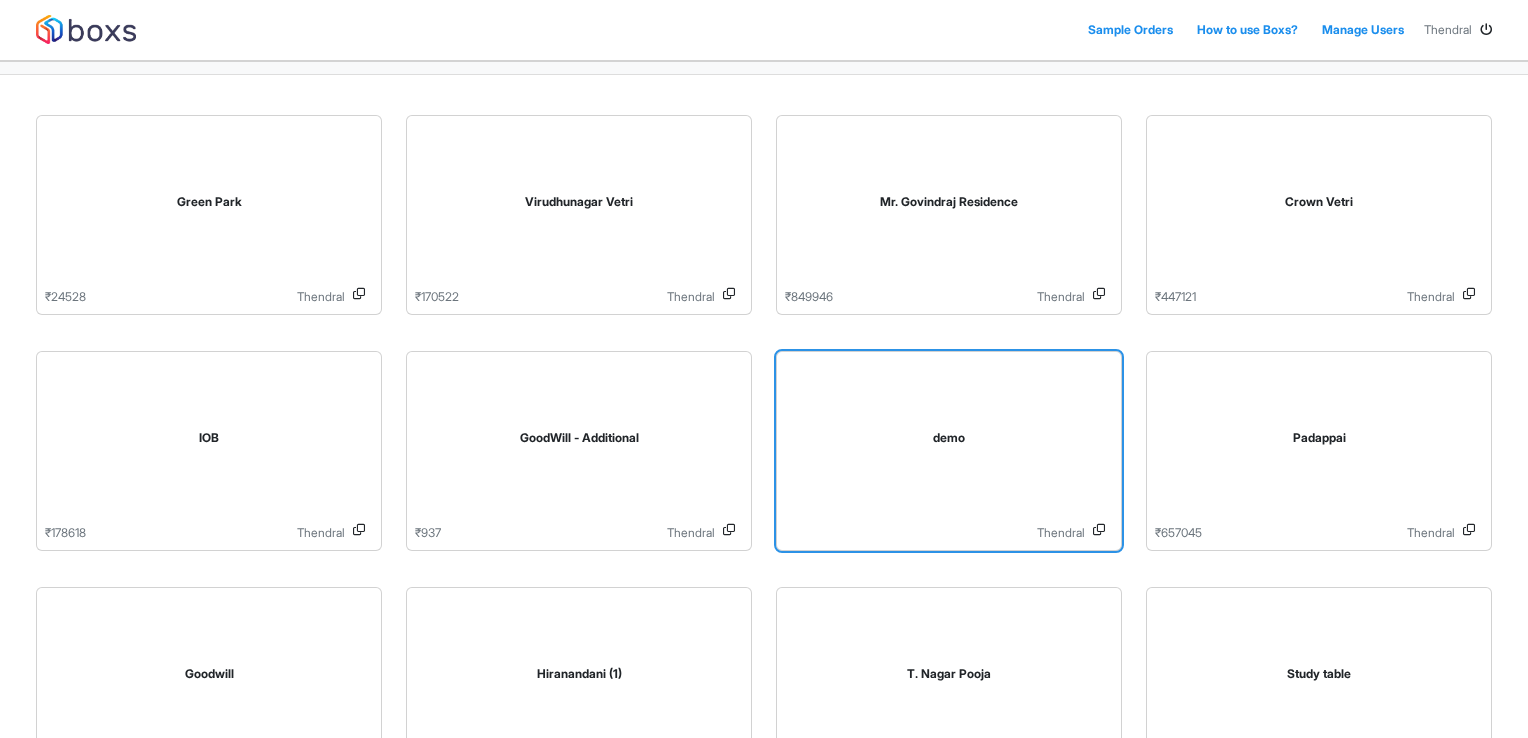 scroll, scrollTop: 0, scrollLeft: 0, axis: both 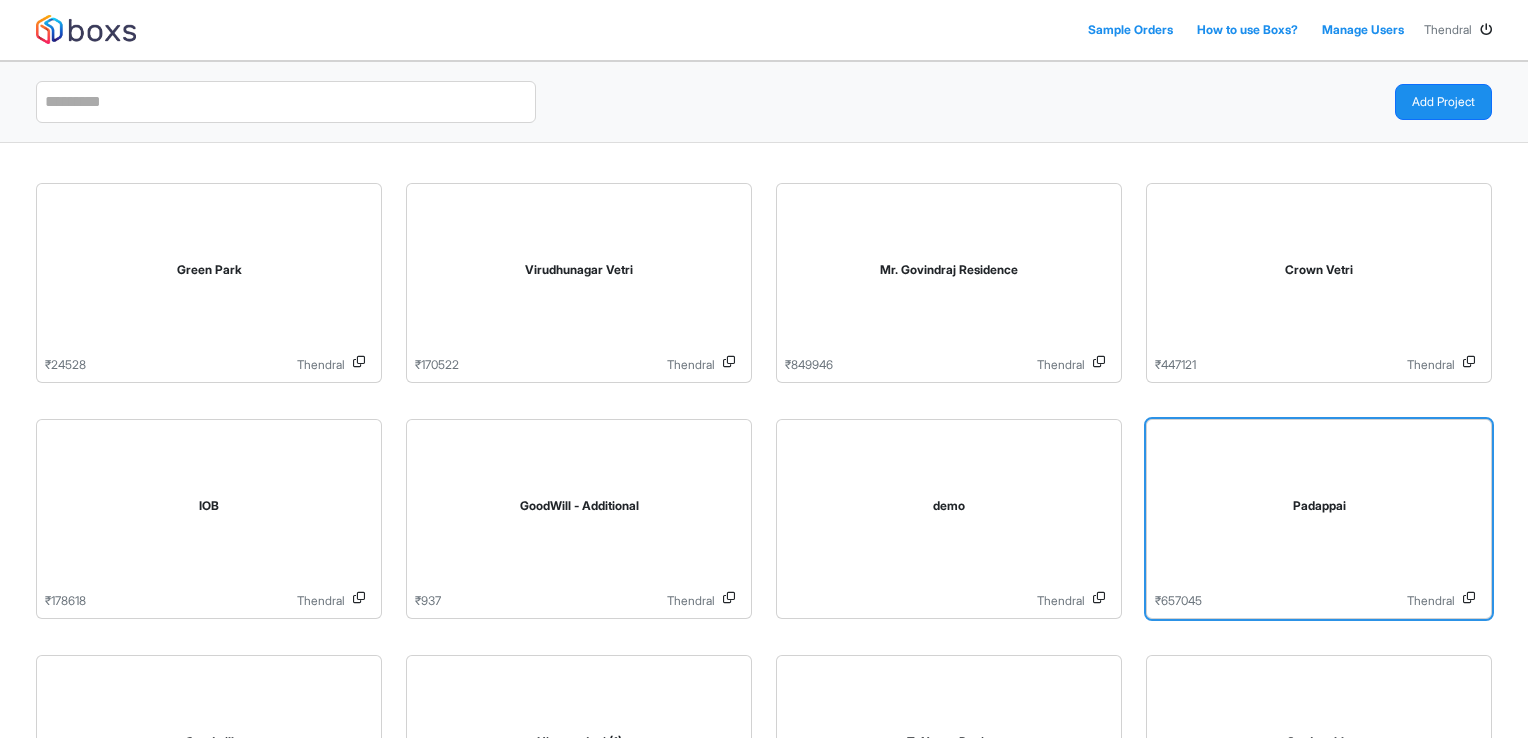 click on "Padappai" at bounding box center [1319, 510] 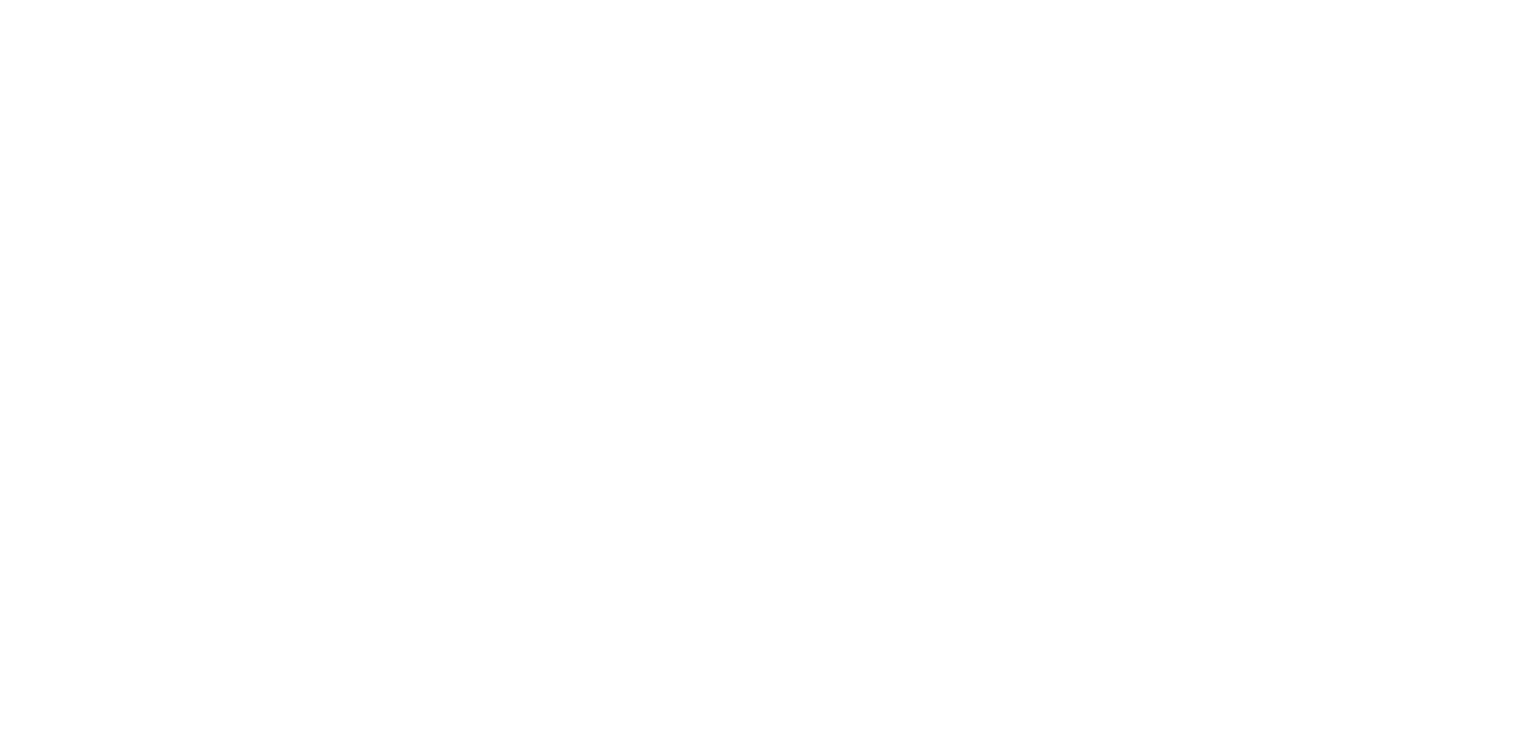 click on "Loading..." at bounding box center [764, 369] 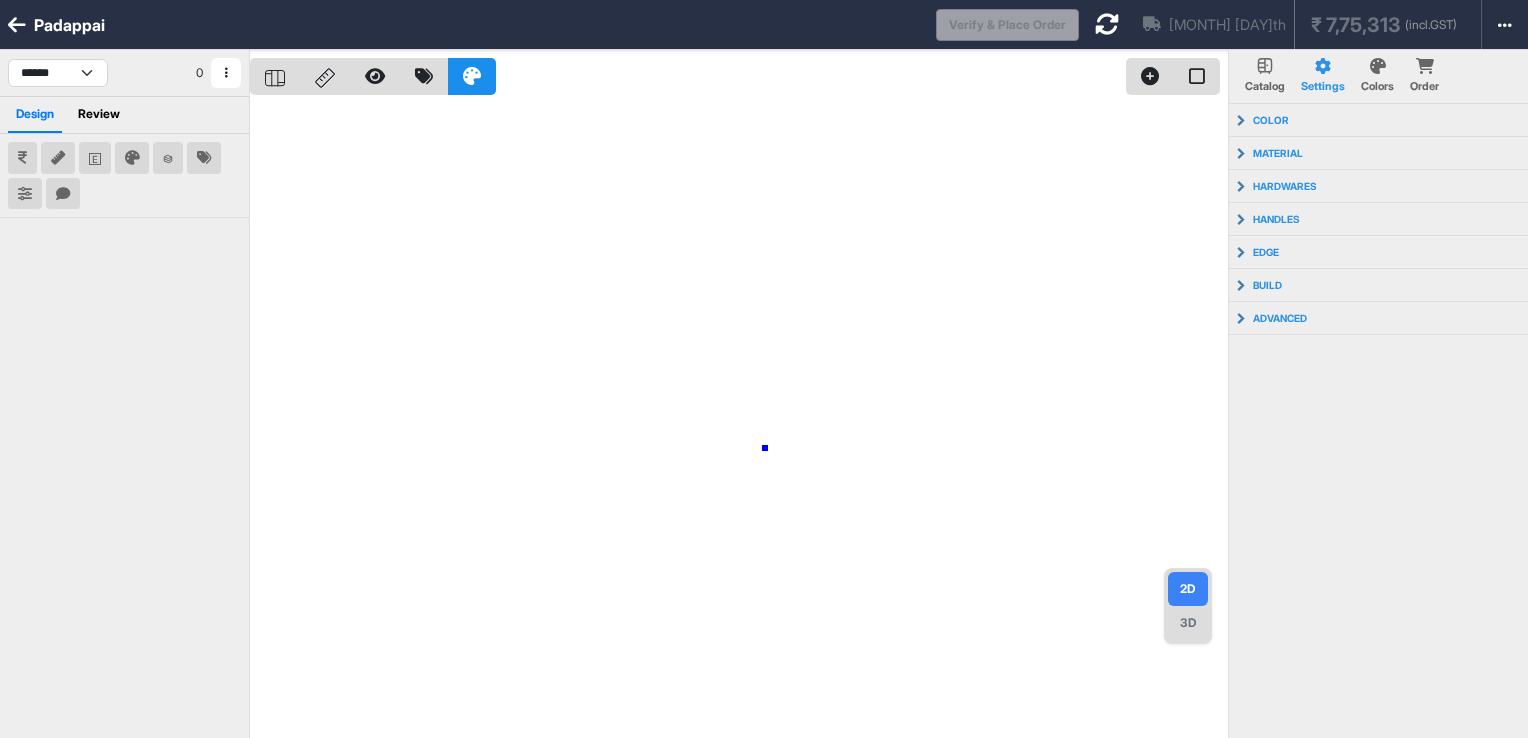 click at bounding box center [739, 419] 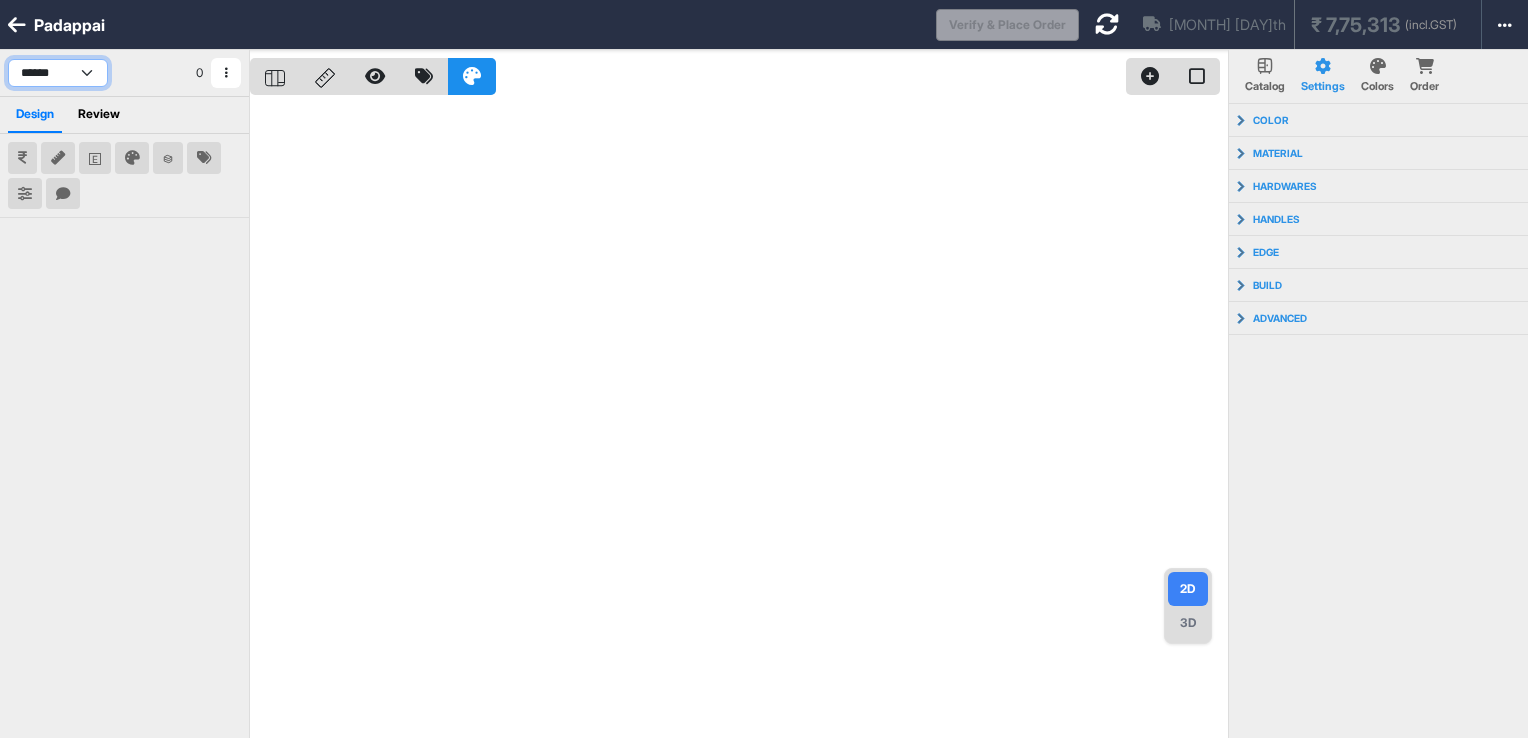 click on "**********" at bounding box center (58, 73) 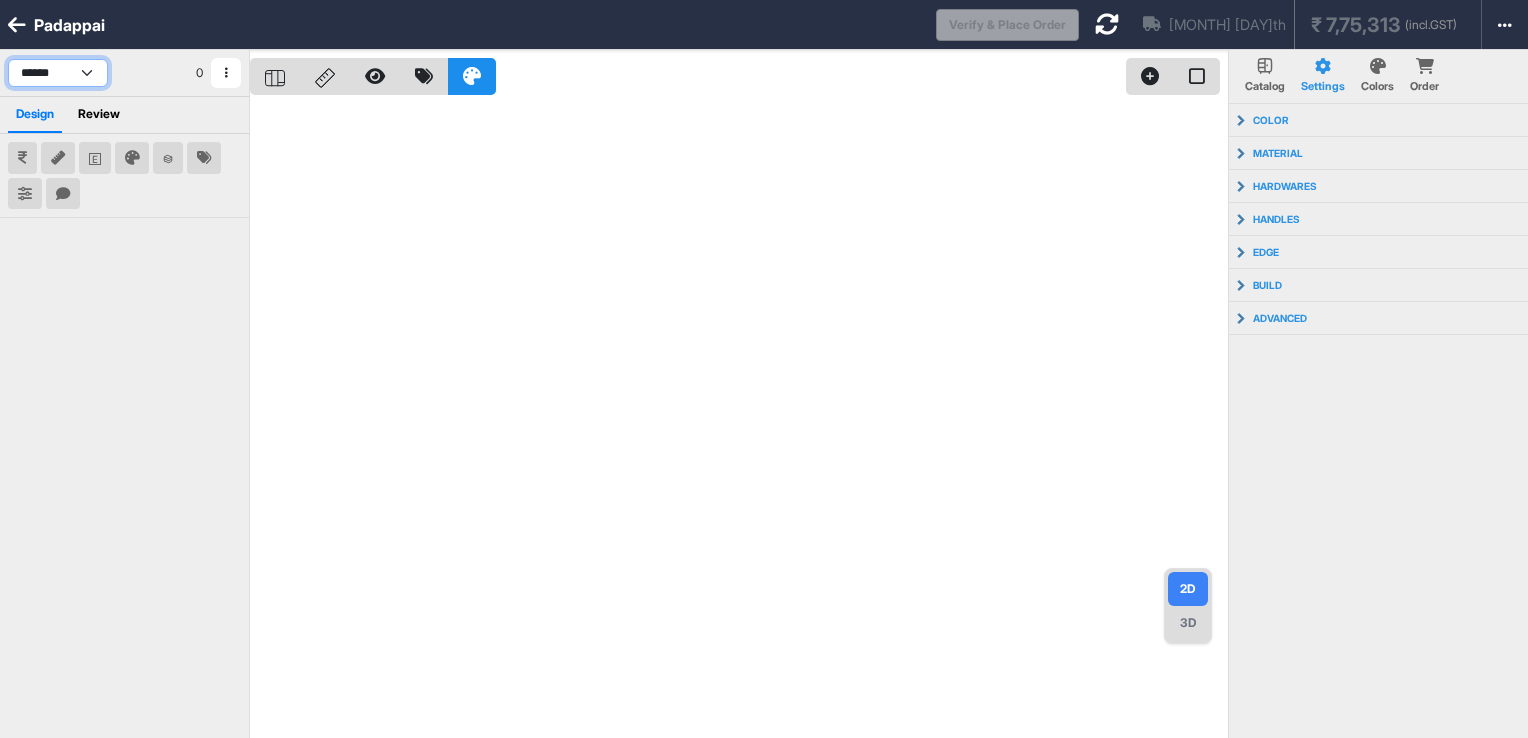 select on "****" 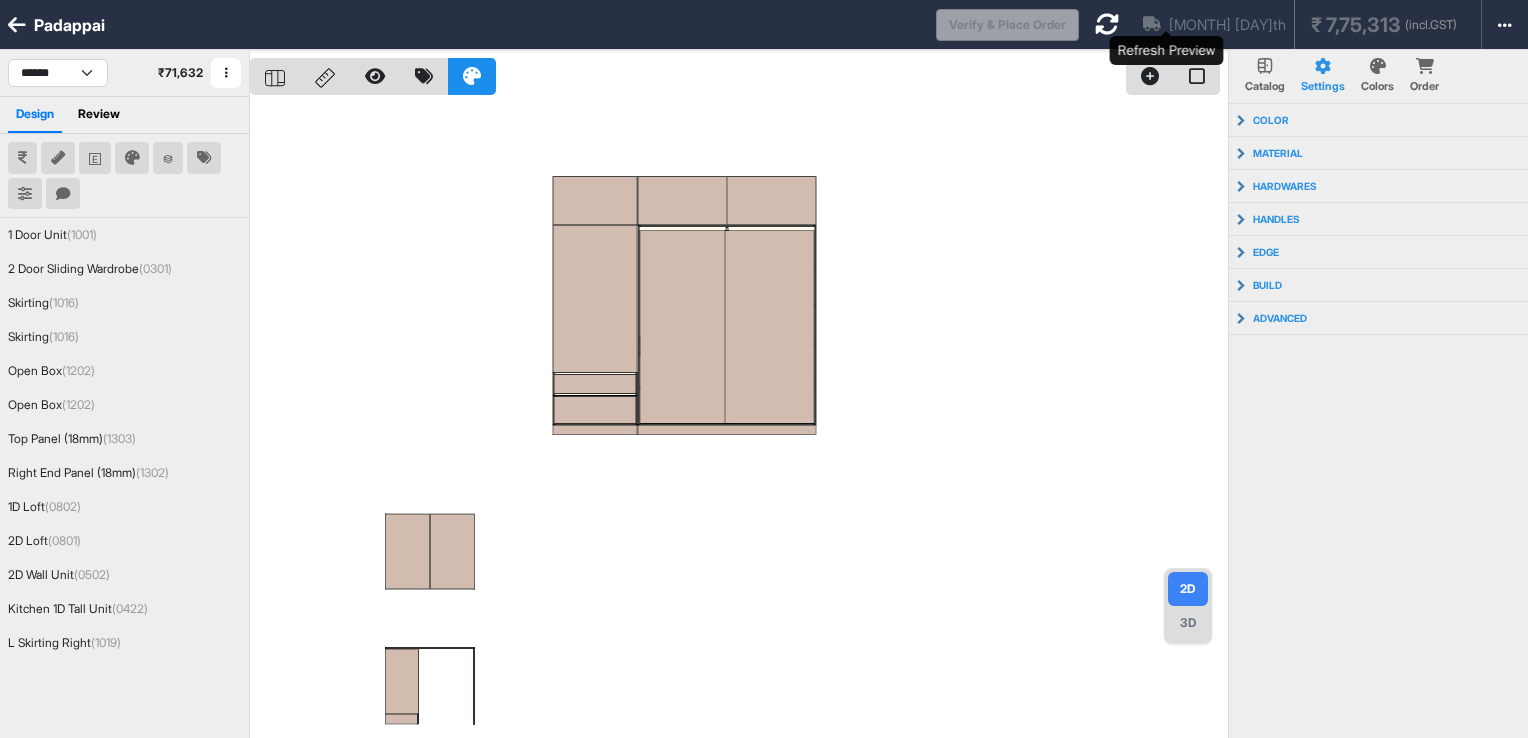 click at bounding box center (1107, 24) 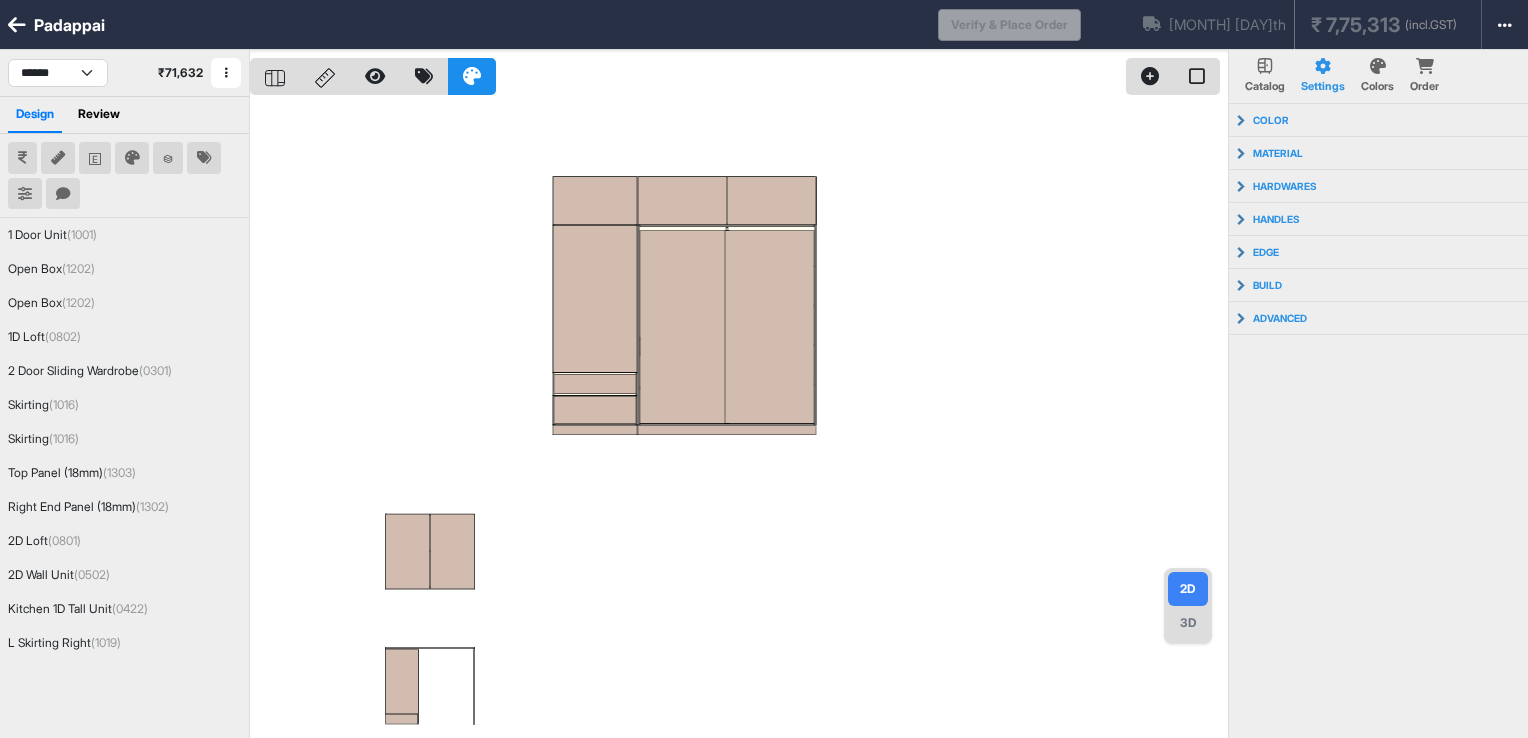 click at bounding box center (739, 419) 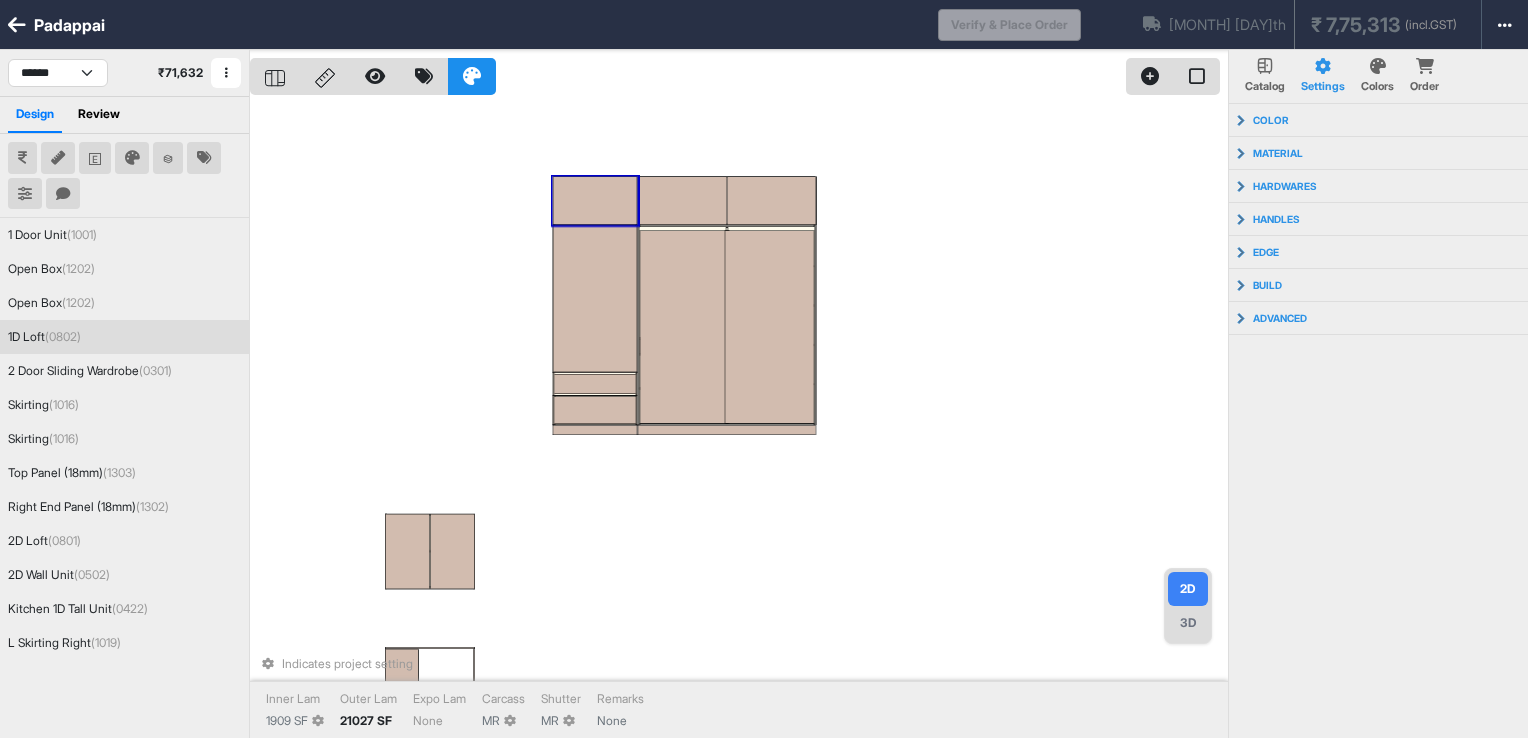 click on "Indicates project setting Inner Lam 1909 SF Outer Lam 21027 SF Expo Lam None Carcass MR Shutter MR Remarks None" at bounding box center (739, 419) 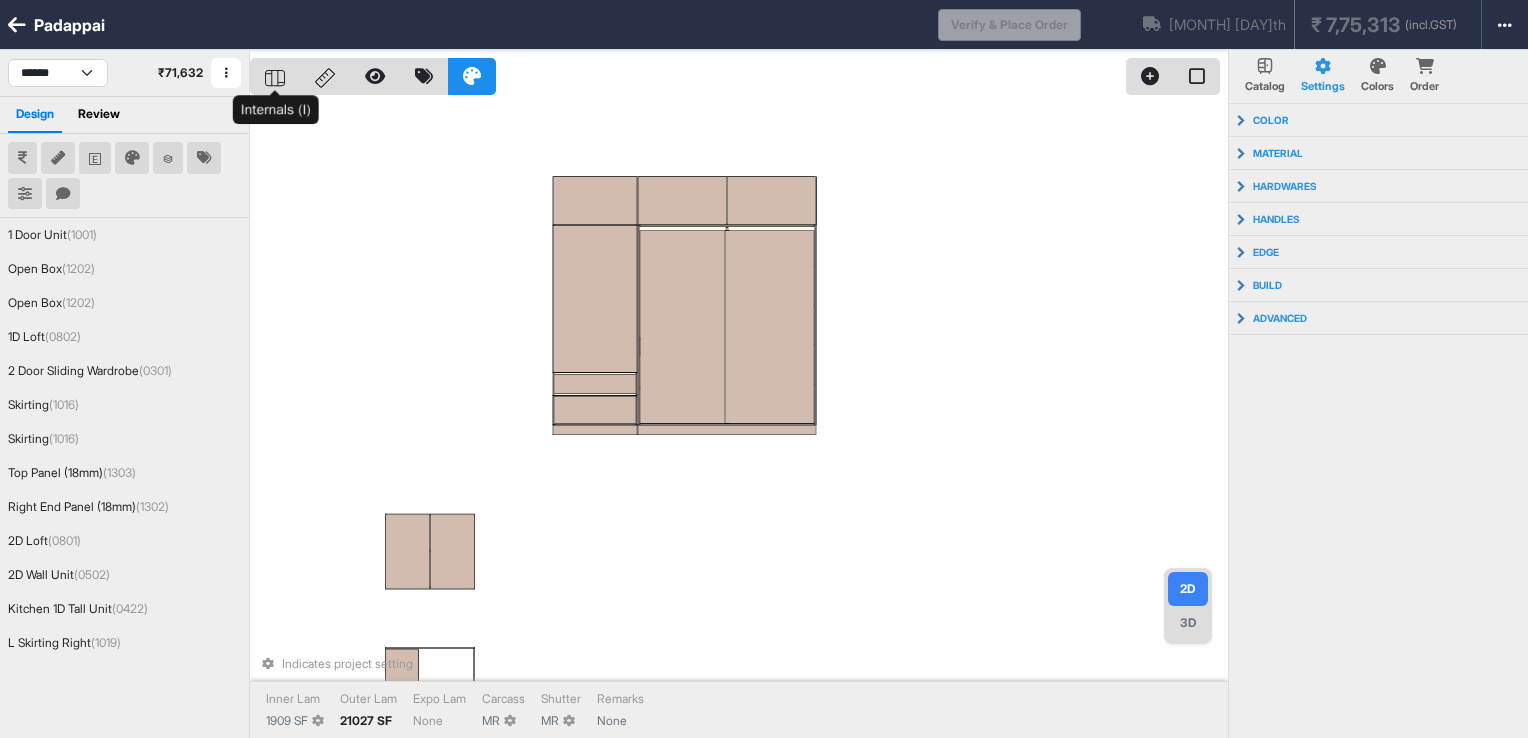 click at bounding box center [275, 76] 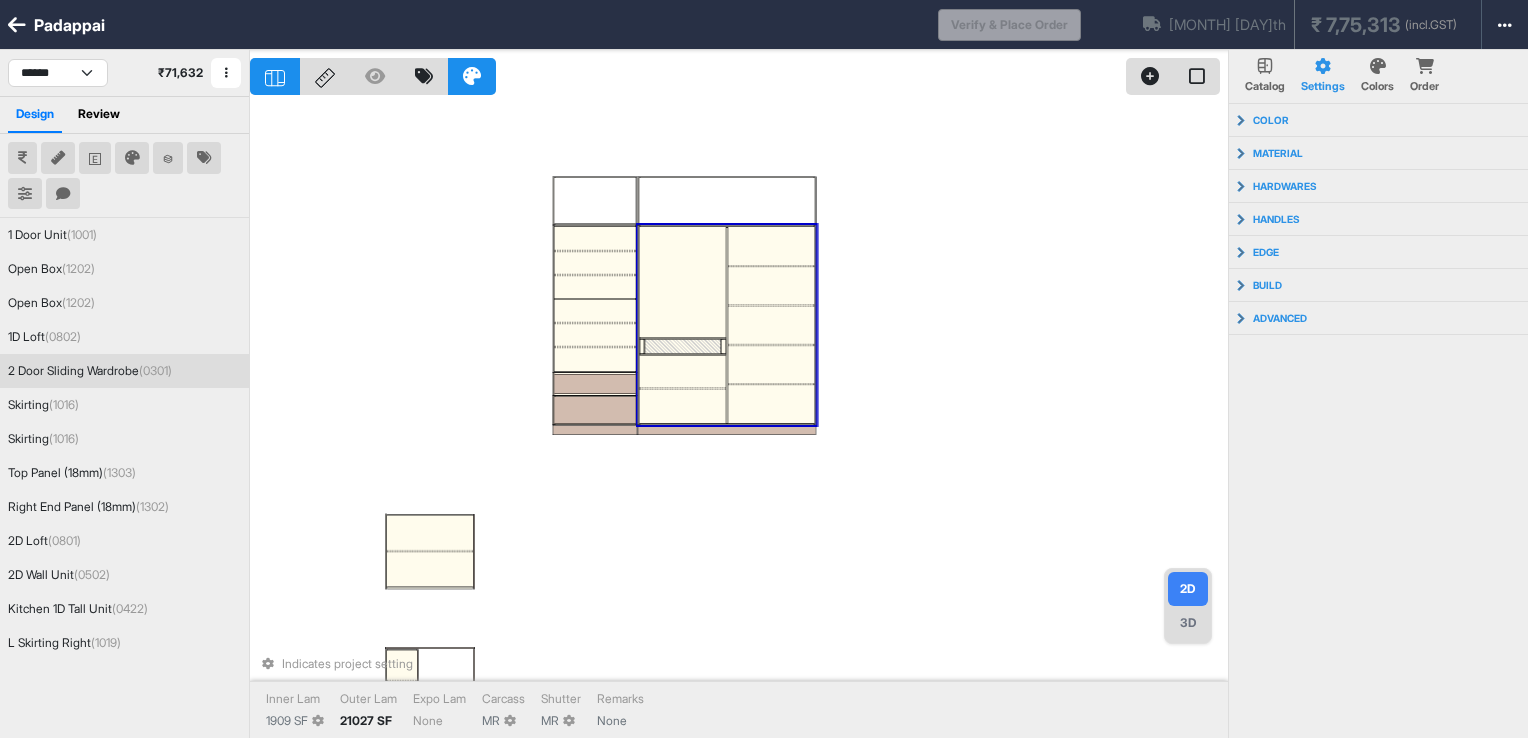 click at bounding box center (682, 282) 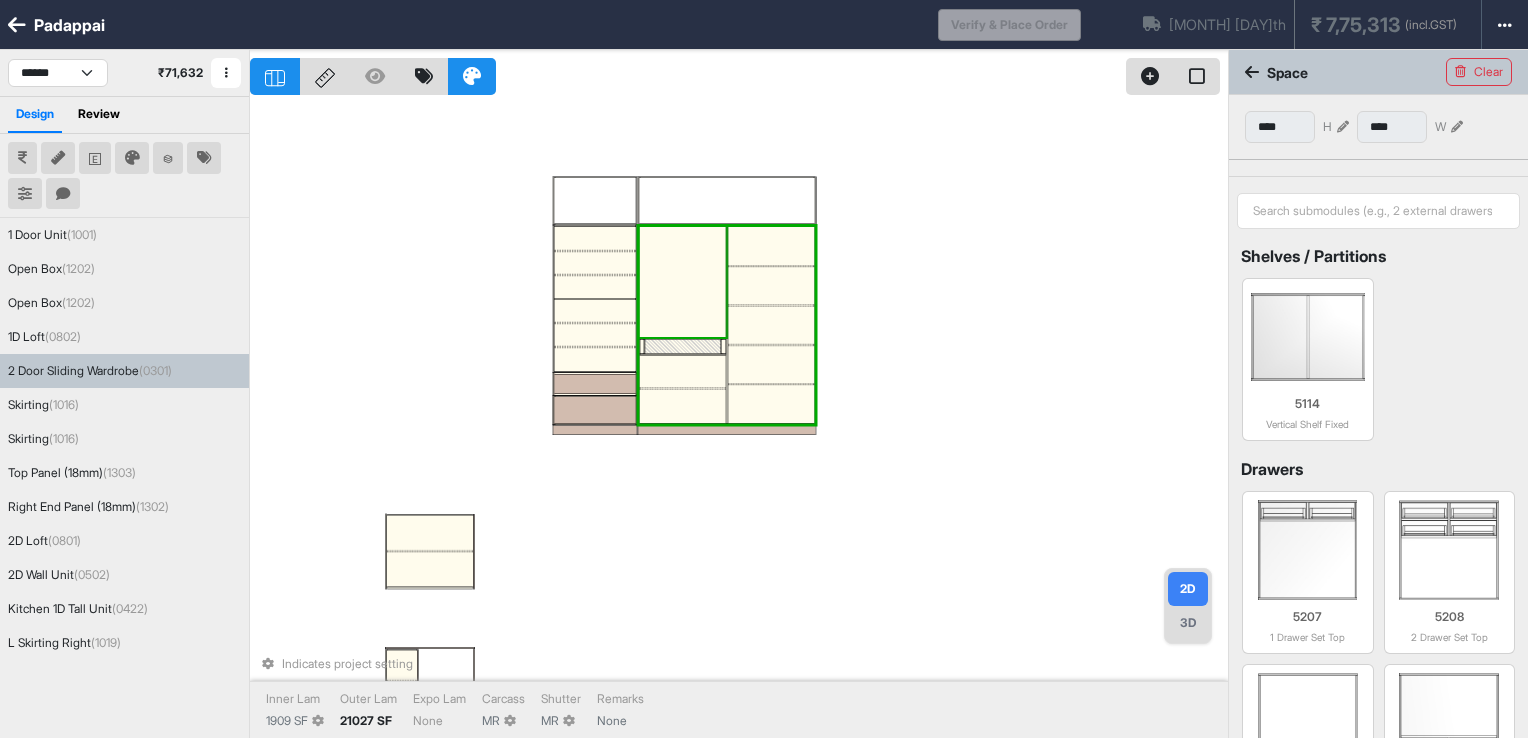 click at bounding box center (682, 282) 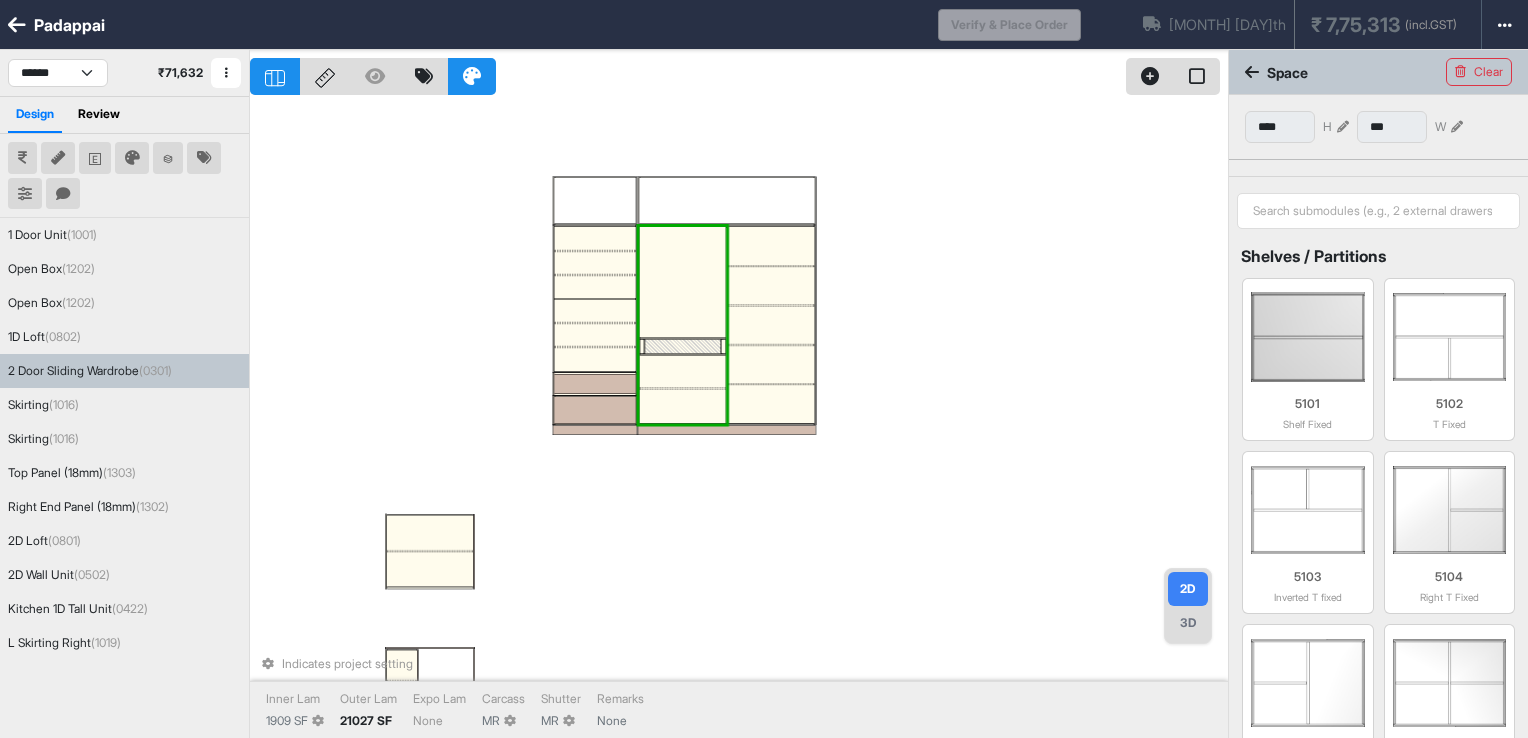 click at bounding box center [682, 282] 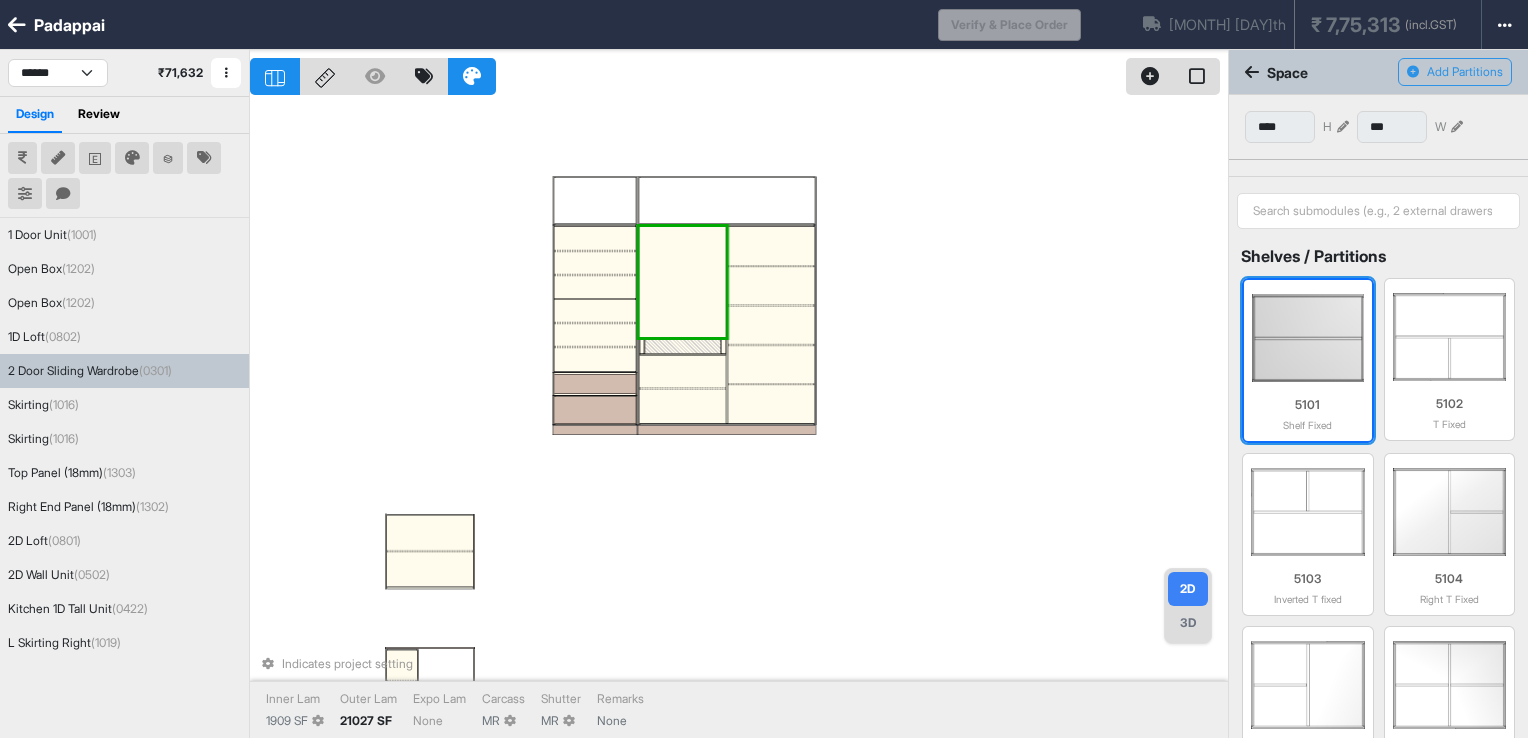 click at bounding box center [1308, 338] 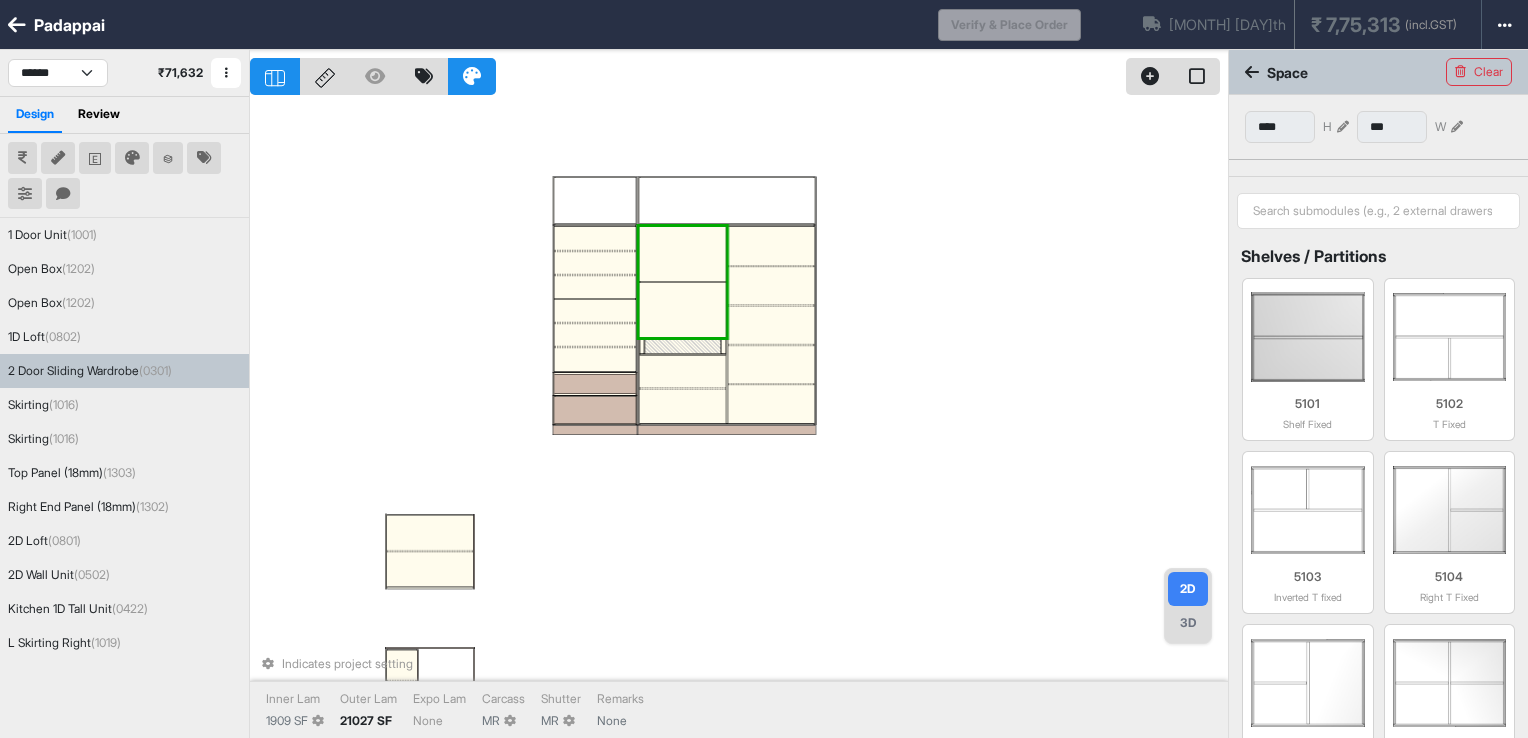 click at bounding box center [682, 254] 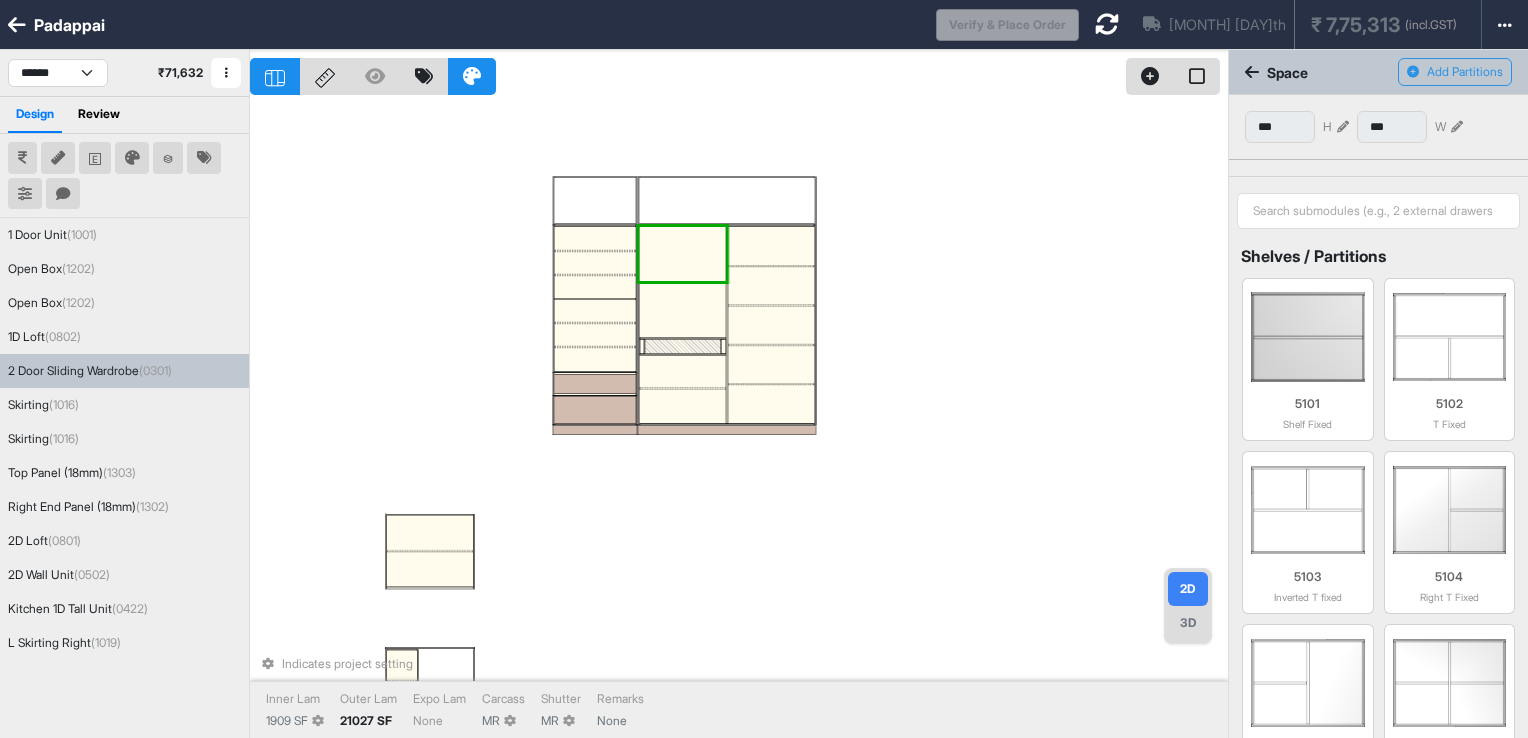 click at bounding box center (682, 282) 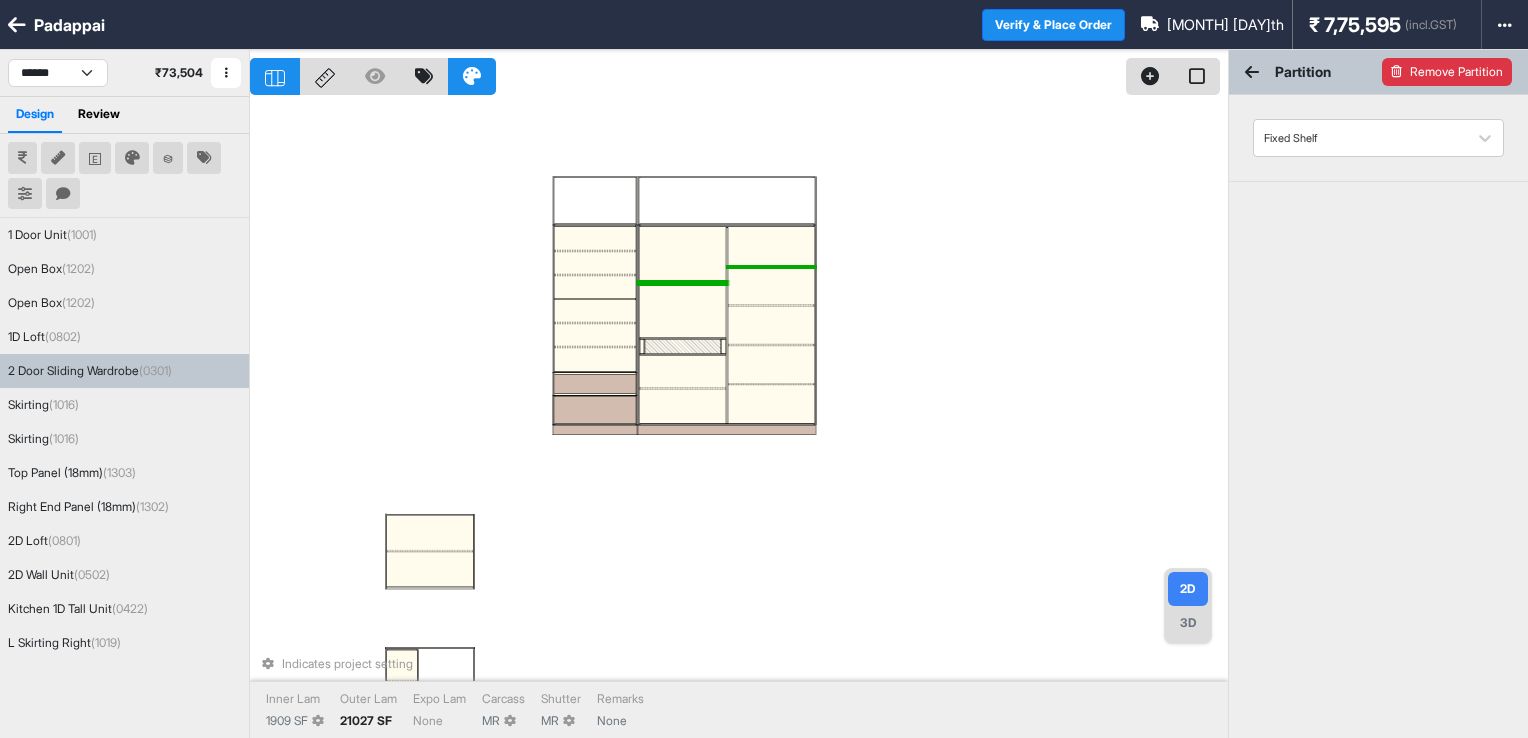 click on "Remove Partition" at bounding box center [1447, 72] 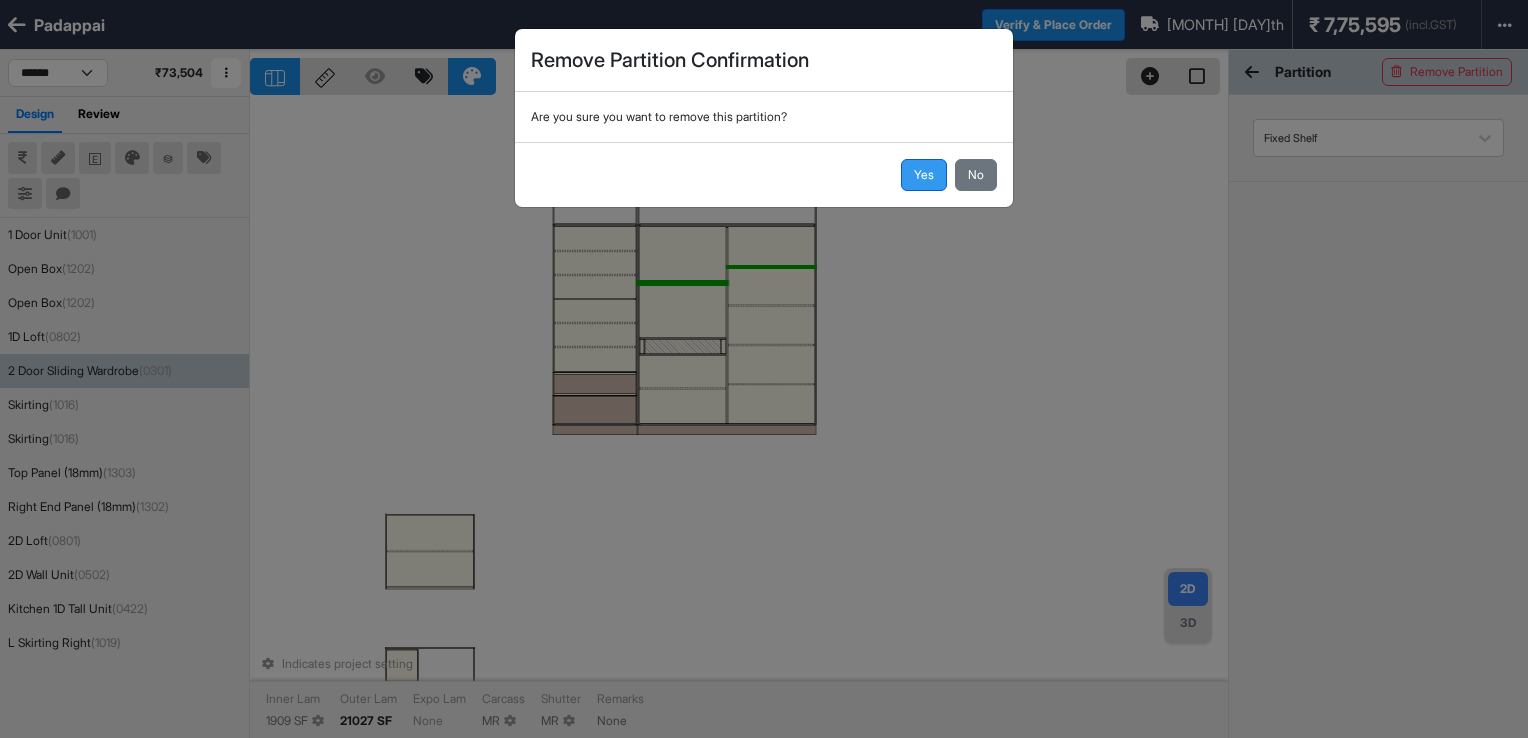 click on "Yes" at bounding box center [924, 175] 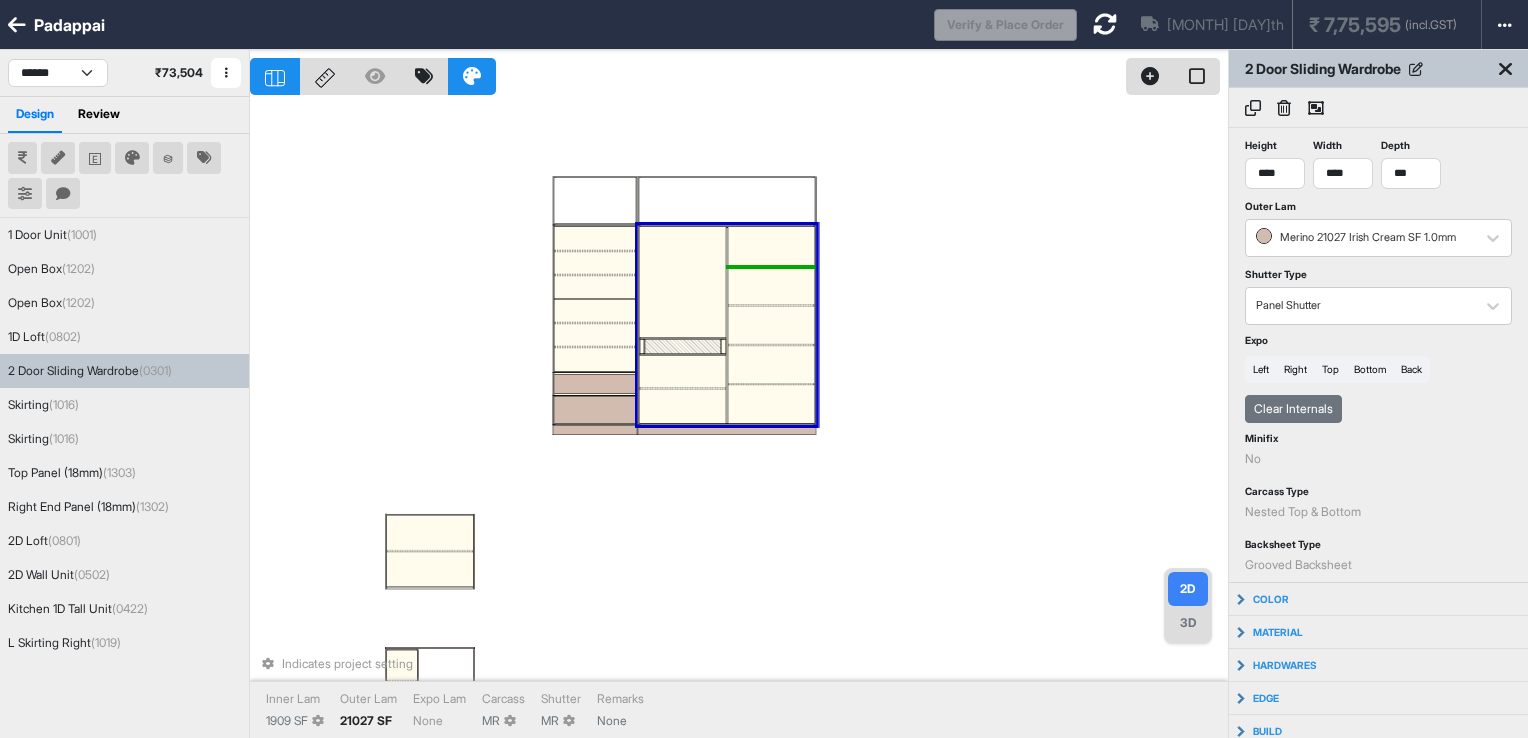 click on "Indicates project setting Inner Lam 1909 SF Outer Lam 21027 SF Expo Lam None Carcass MR Shutter MR Remarks None" at bounding box center [739, 419] 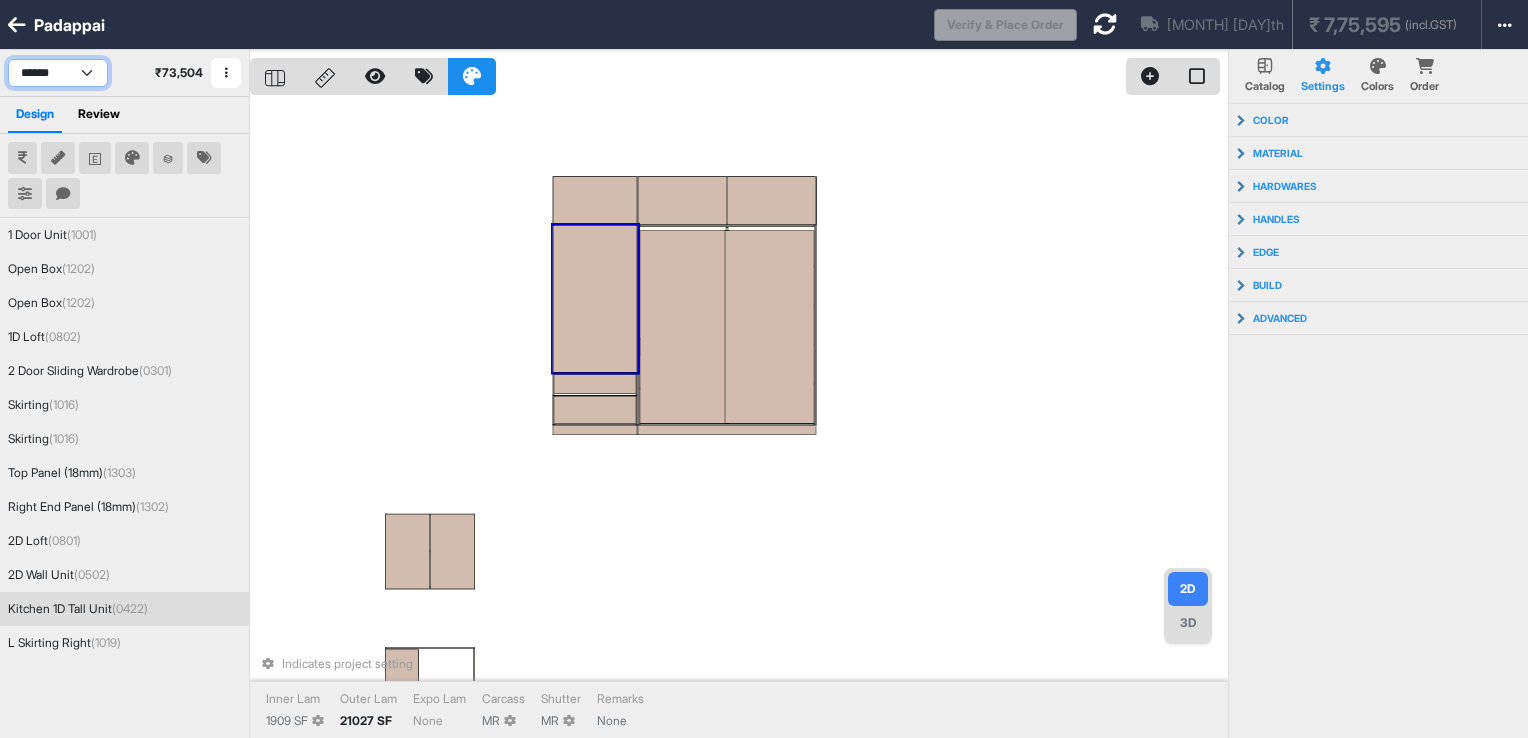 click on "**********" at bounding box center [58, 73] 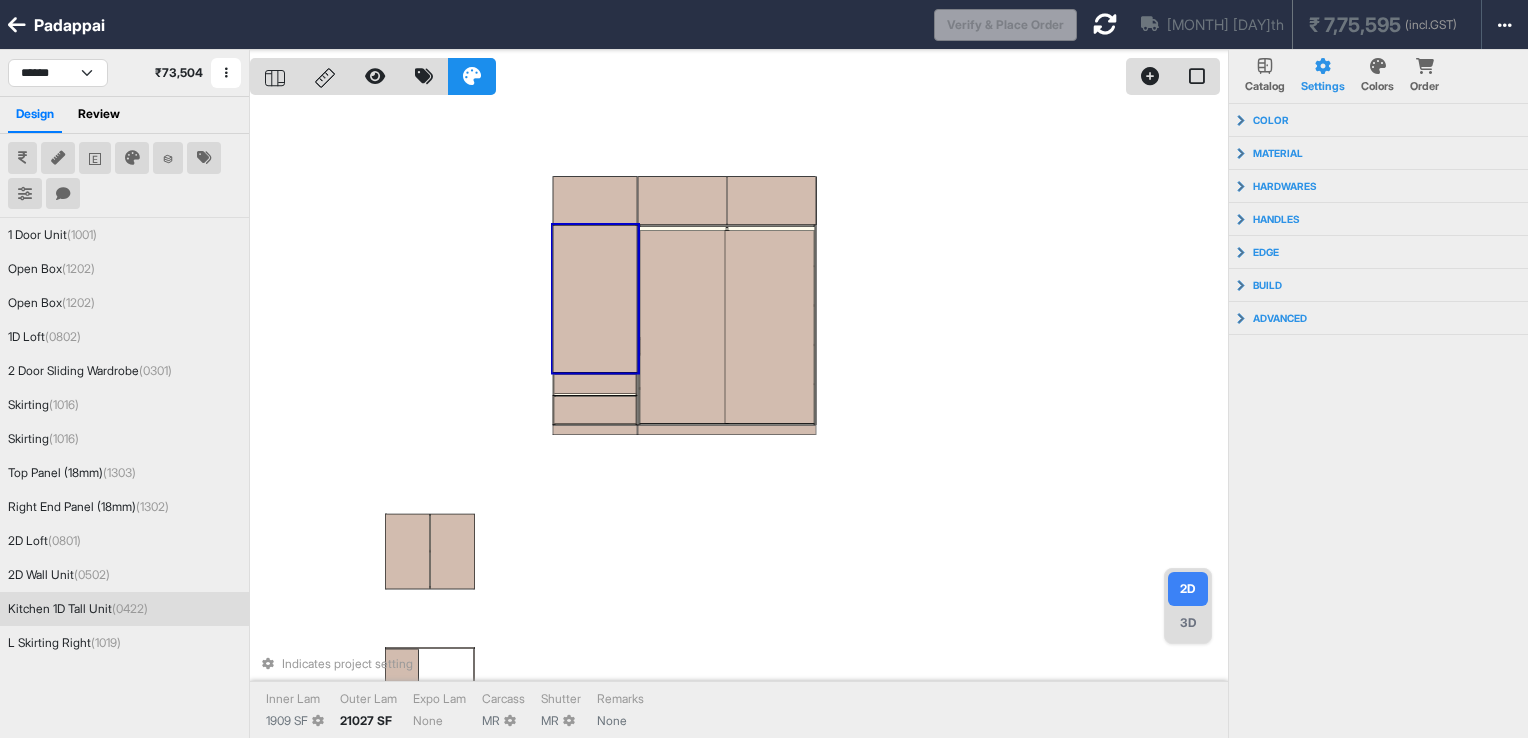 click at bounding box center (17, 25) 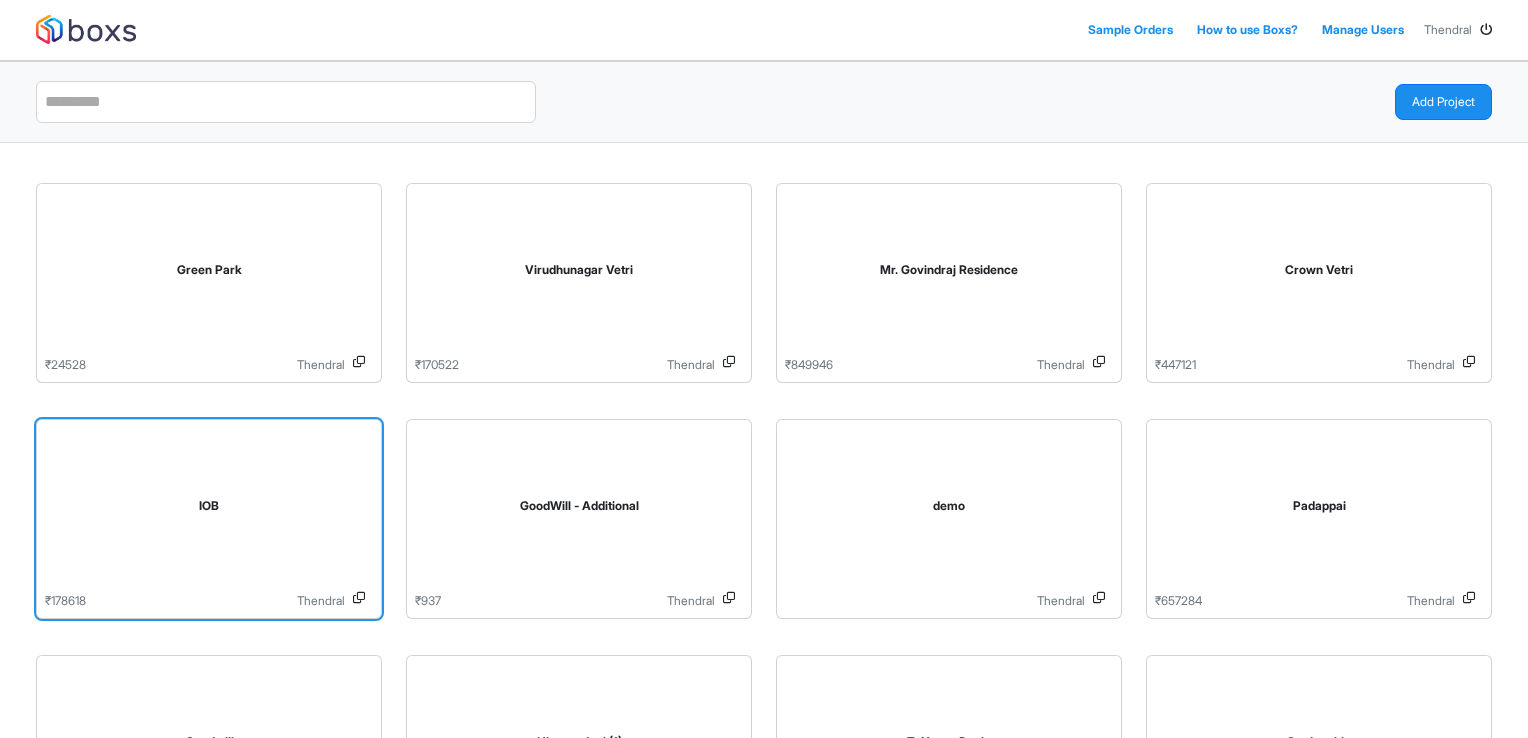 click on "IOB" at bounding box center [209, 510] 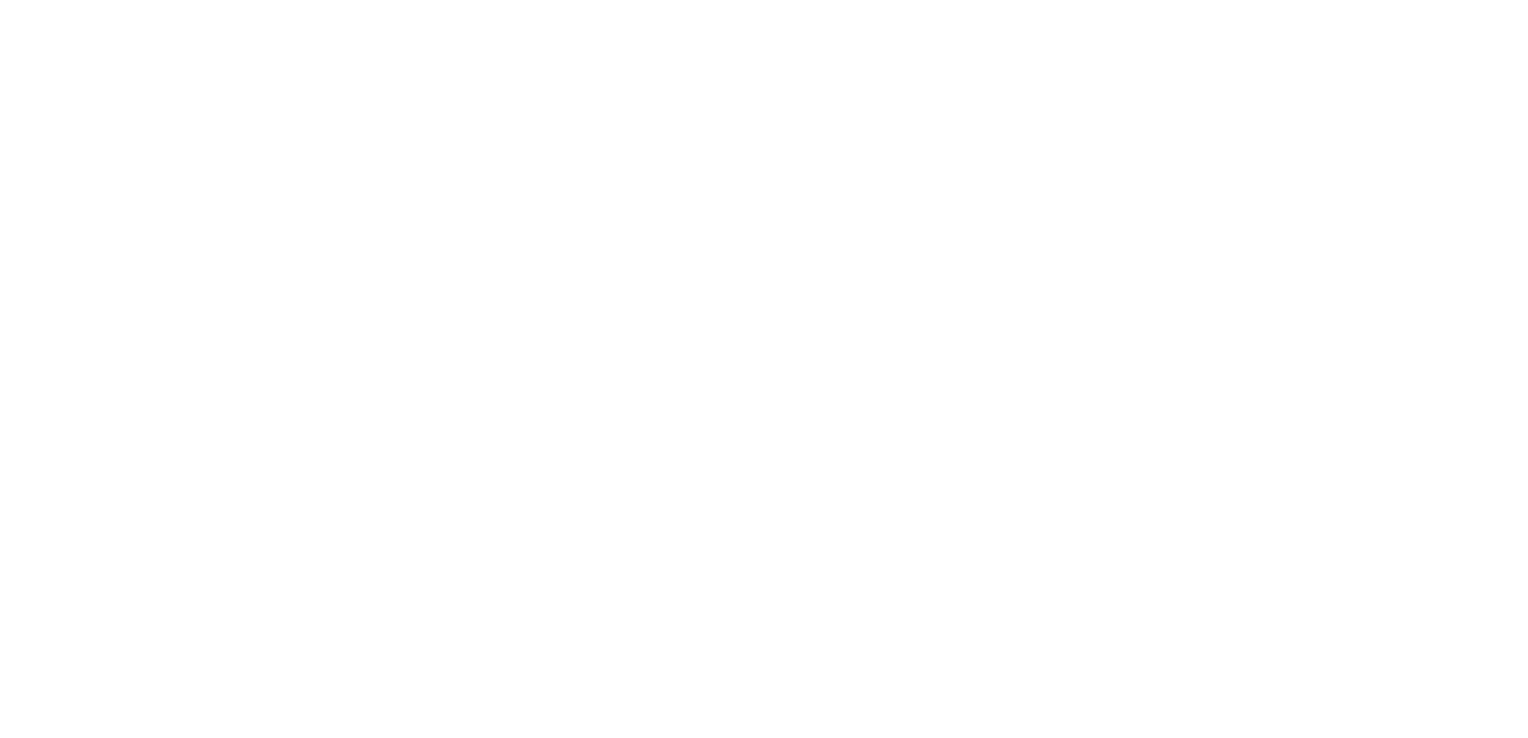 click on "Loading..." at bounding box center [764, 369] 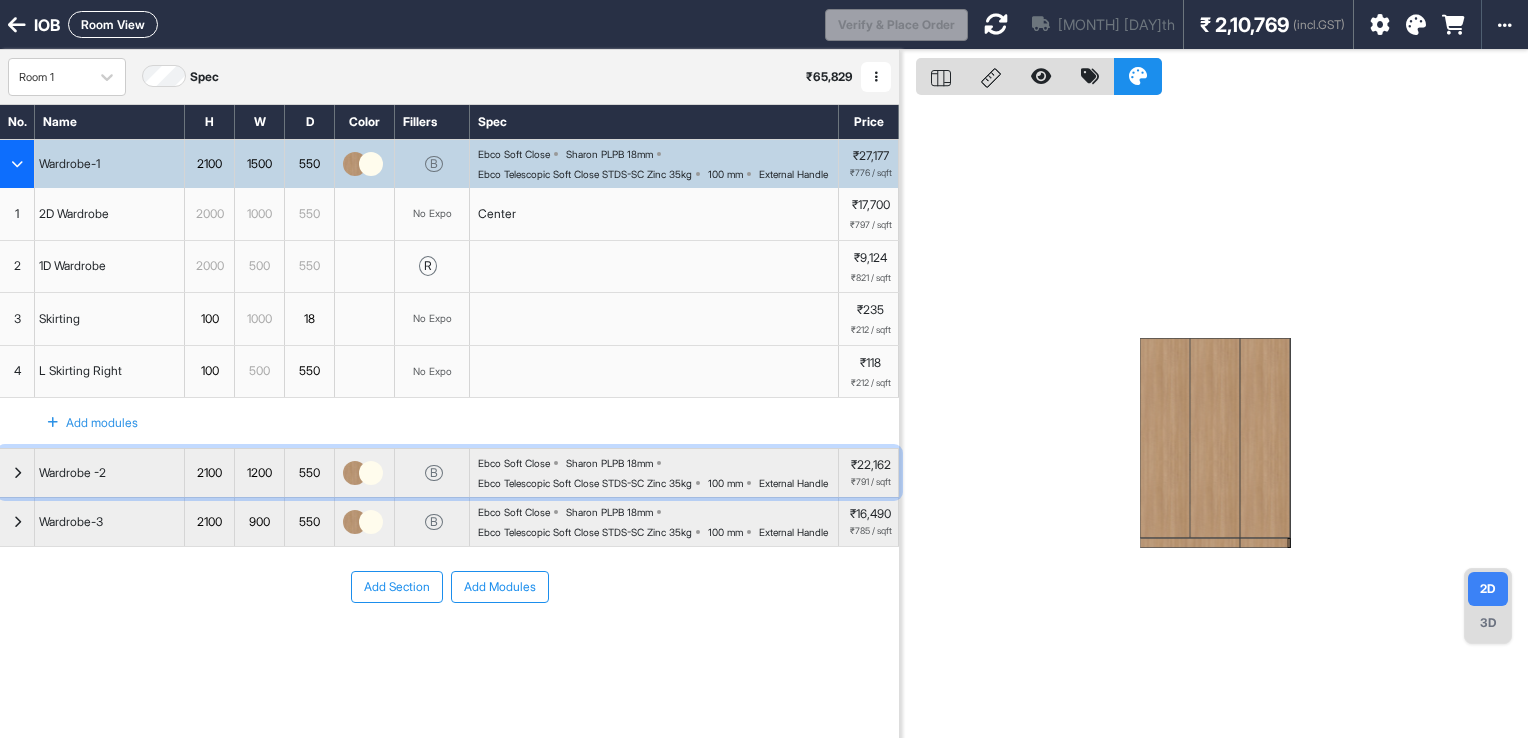 click at bounding box center (17, 473) 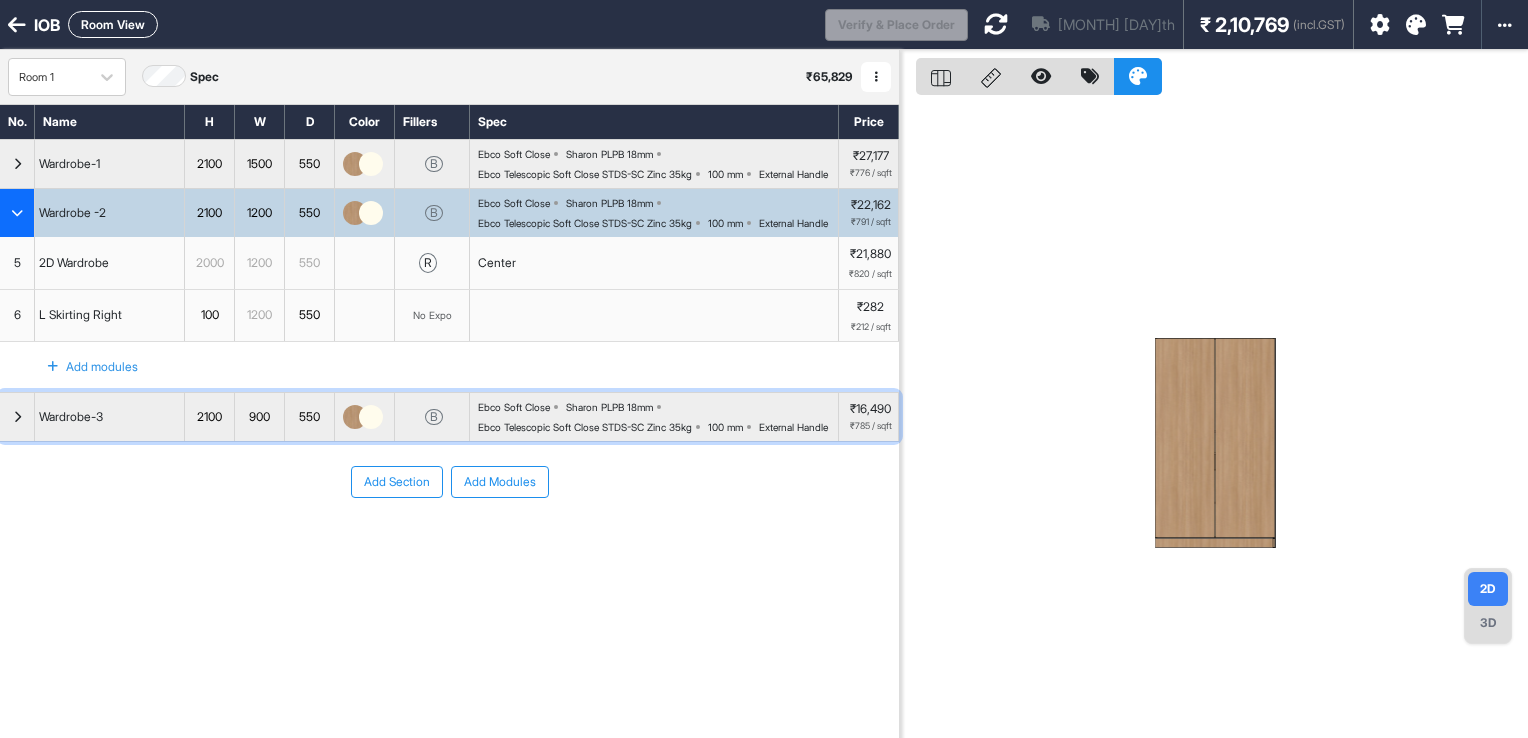 click at bounding box center (17, 417) 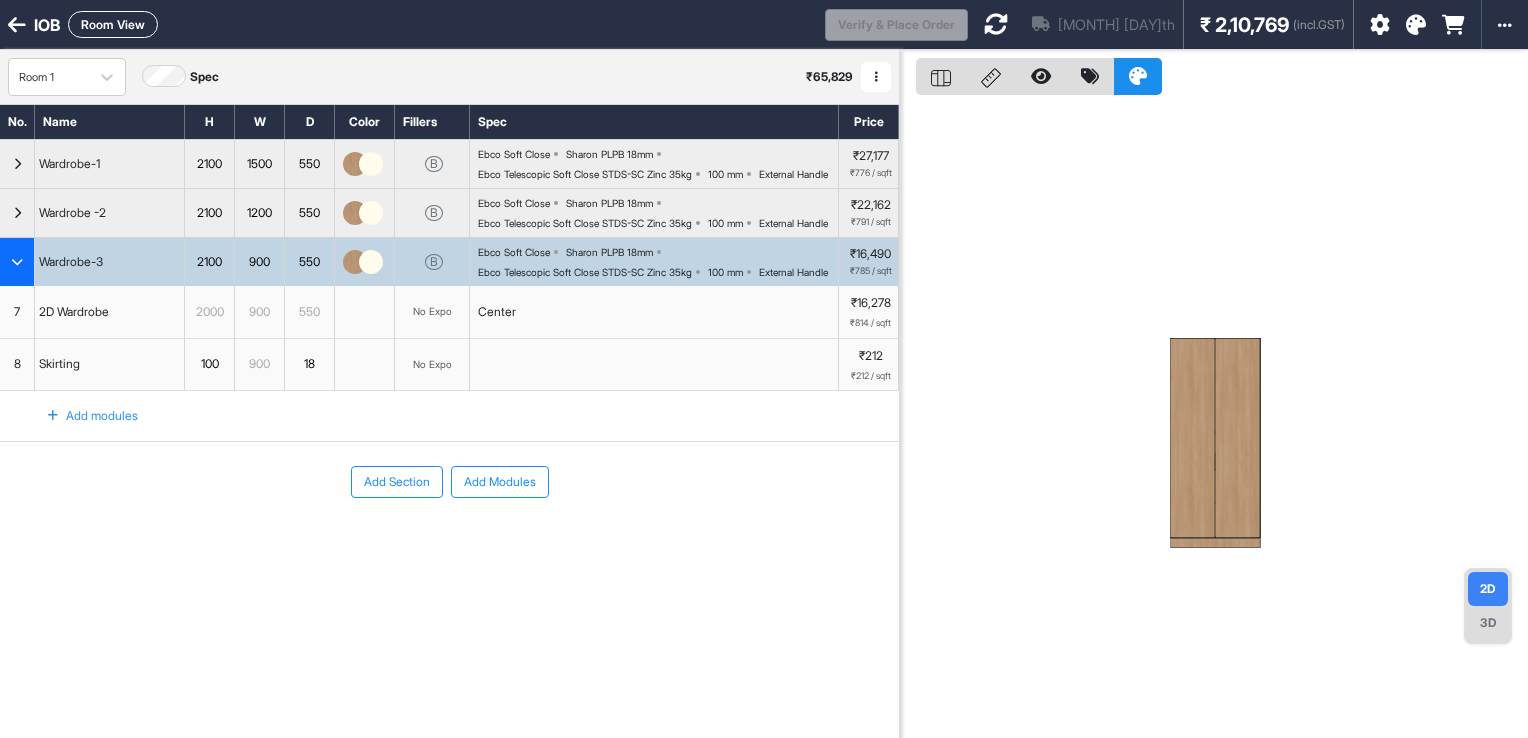 click at bounding box center [17, 25] 